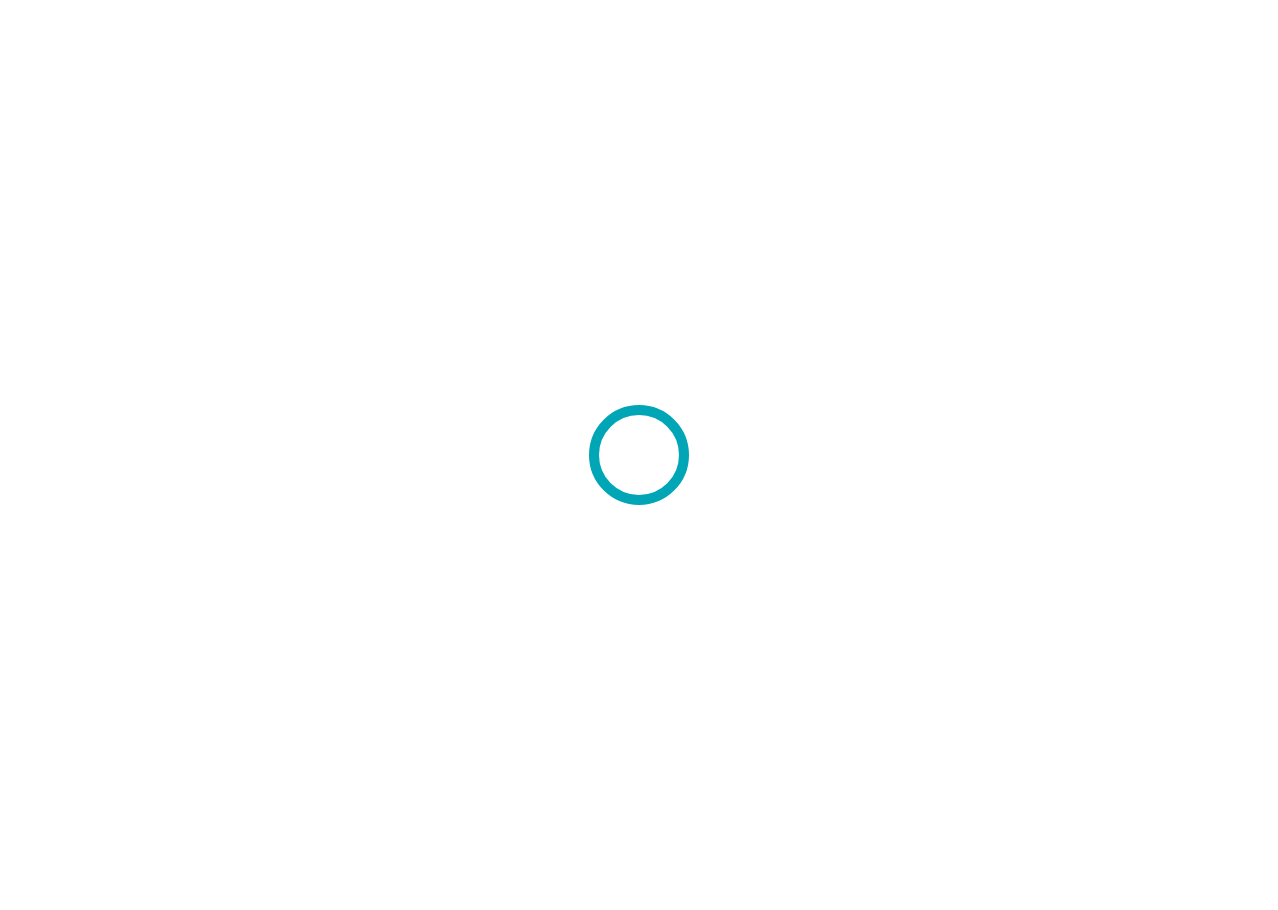 scroll, scrollTop: 0, scrollLeft: 0, axis: both 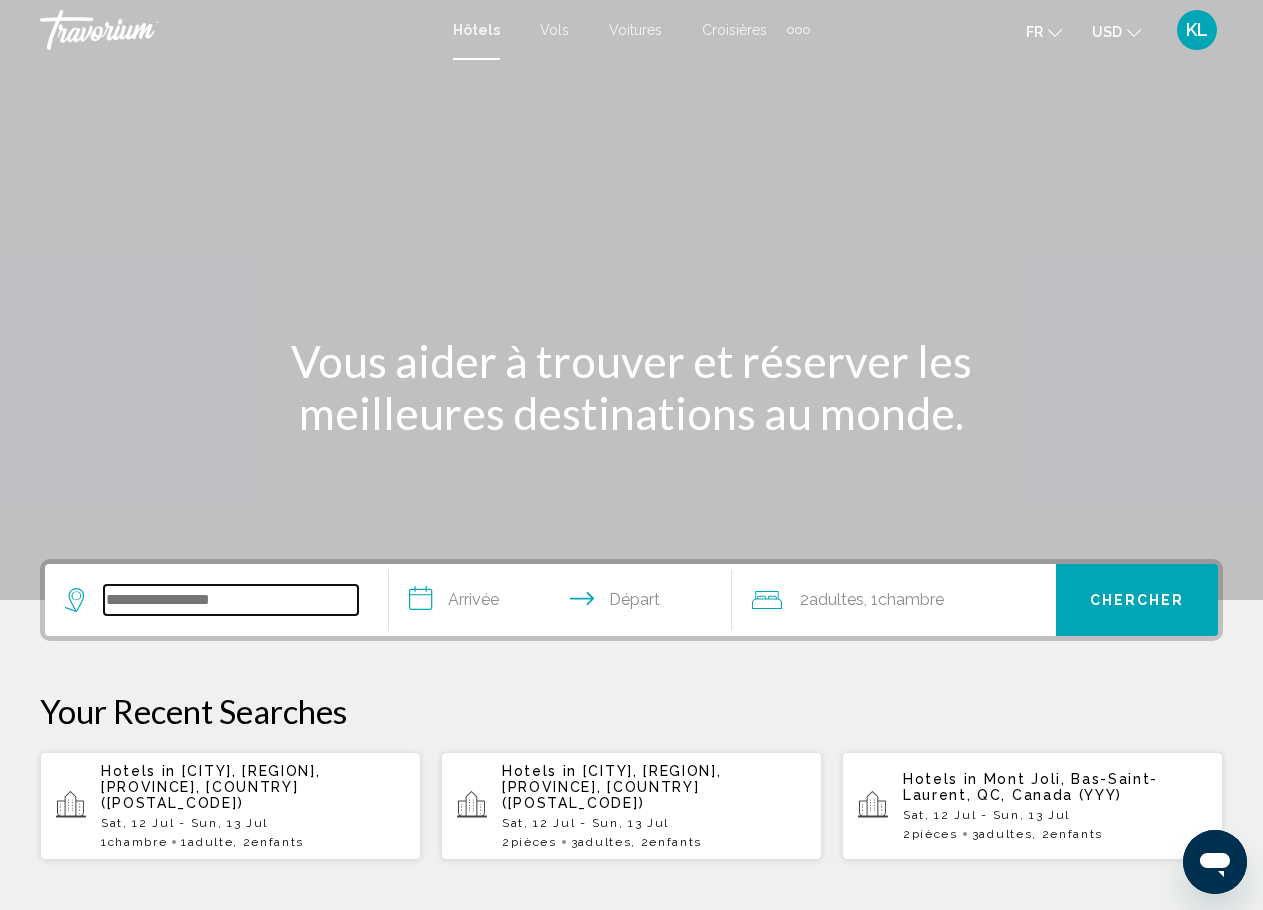 click at bounding box center [231, 600] 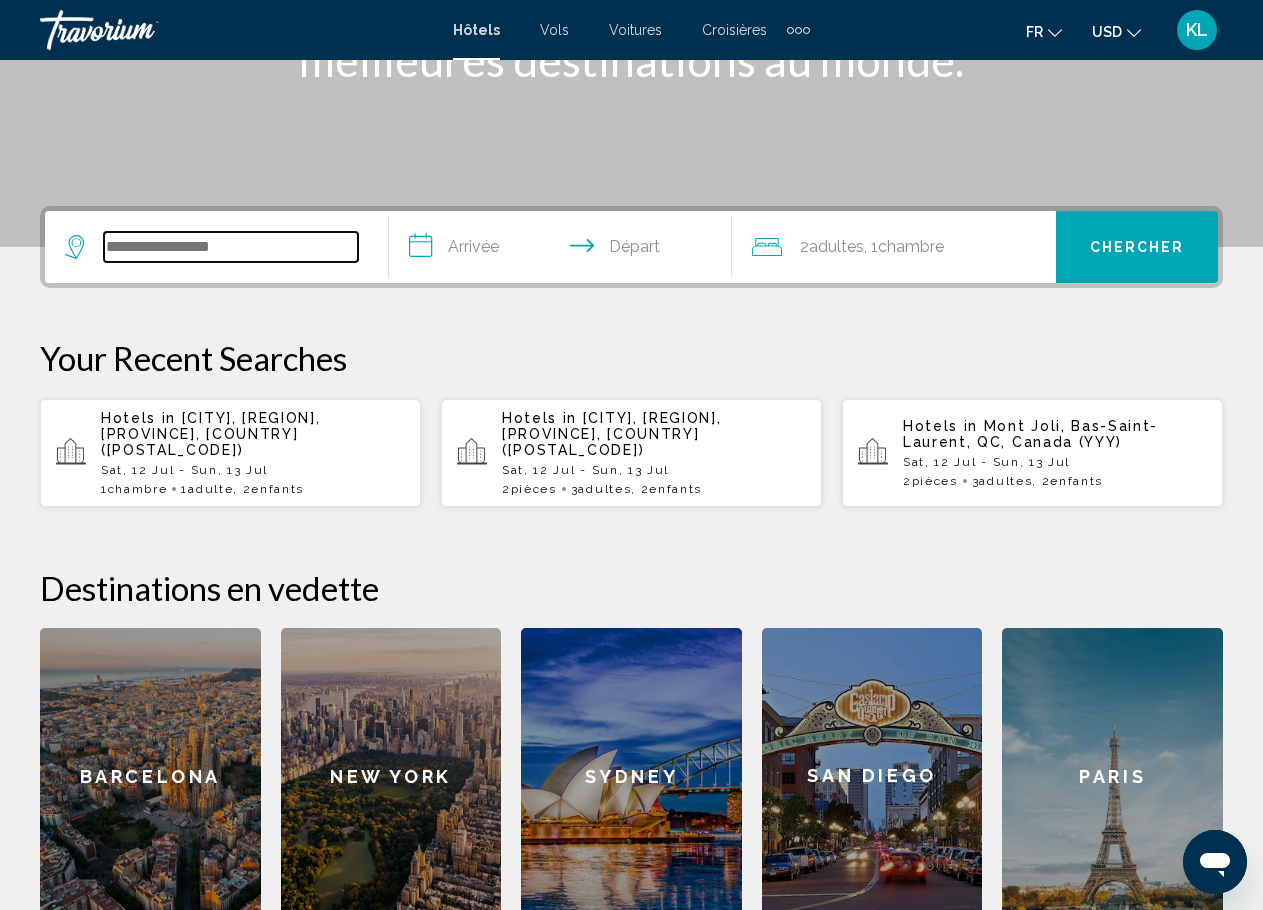 scroll, scrollTop: 494, scrollLeft: 0, axis: vertical 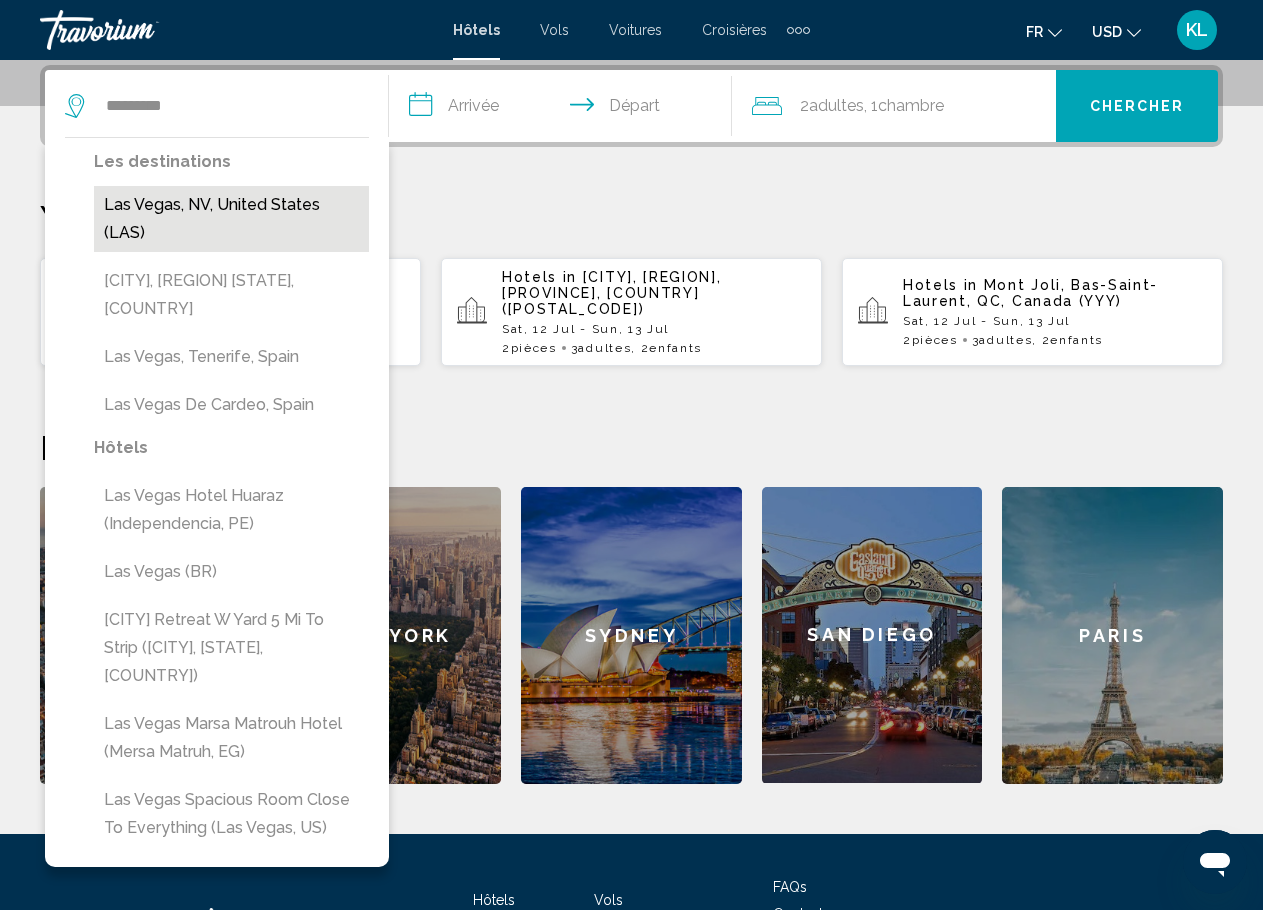 click on "Las Vegas, NV, United States (LAS)" at bounding box center (231, 219) 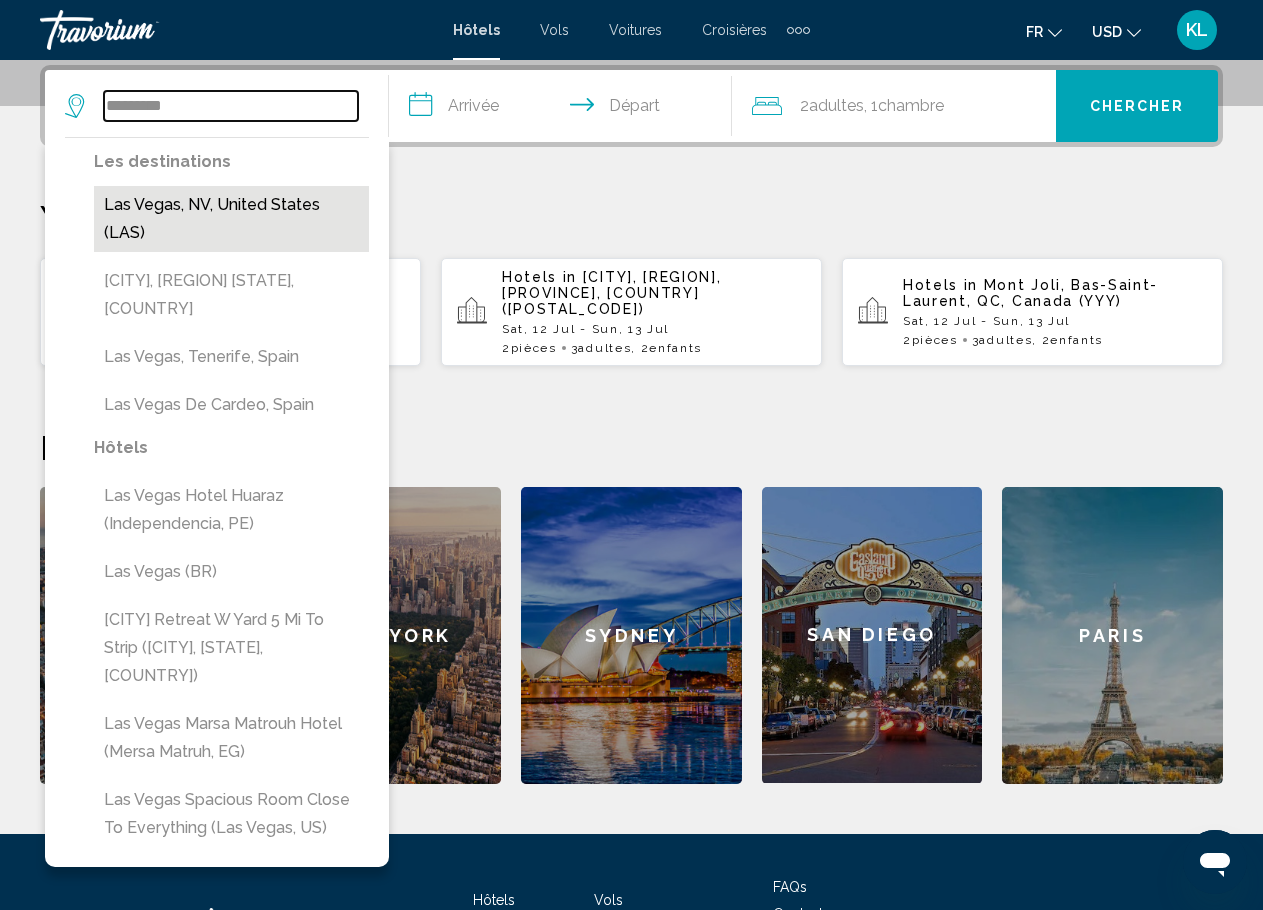 type on "**********" 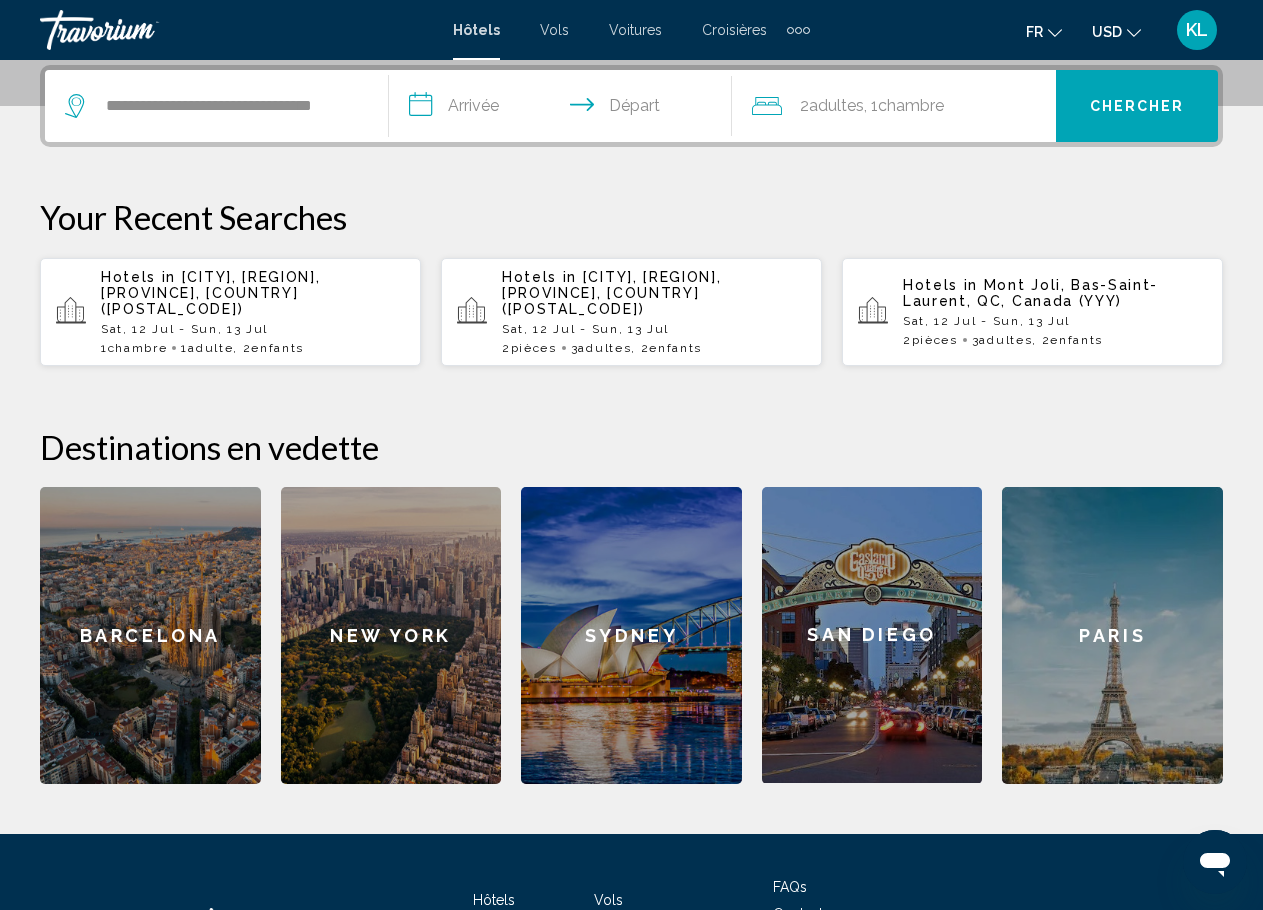 click on "**********" at bounding box center [565, 109] 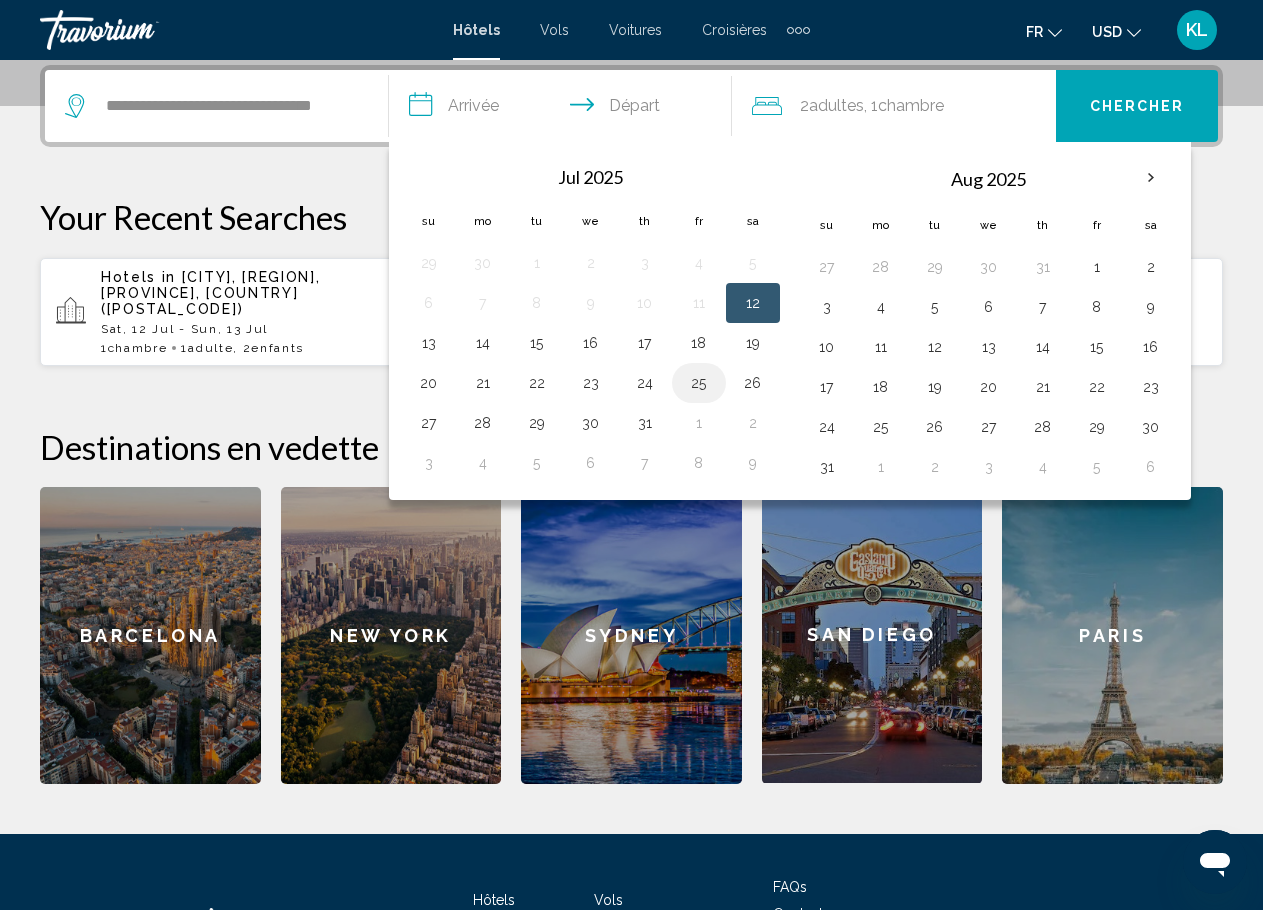 click on "25" at bounding box center [699, 383] 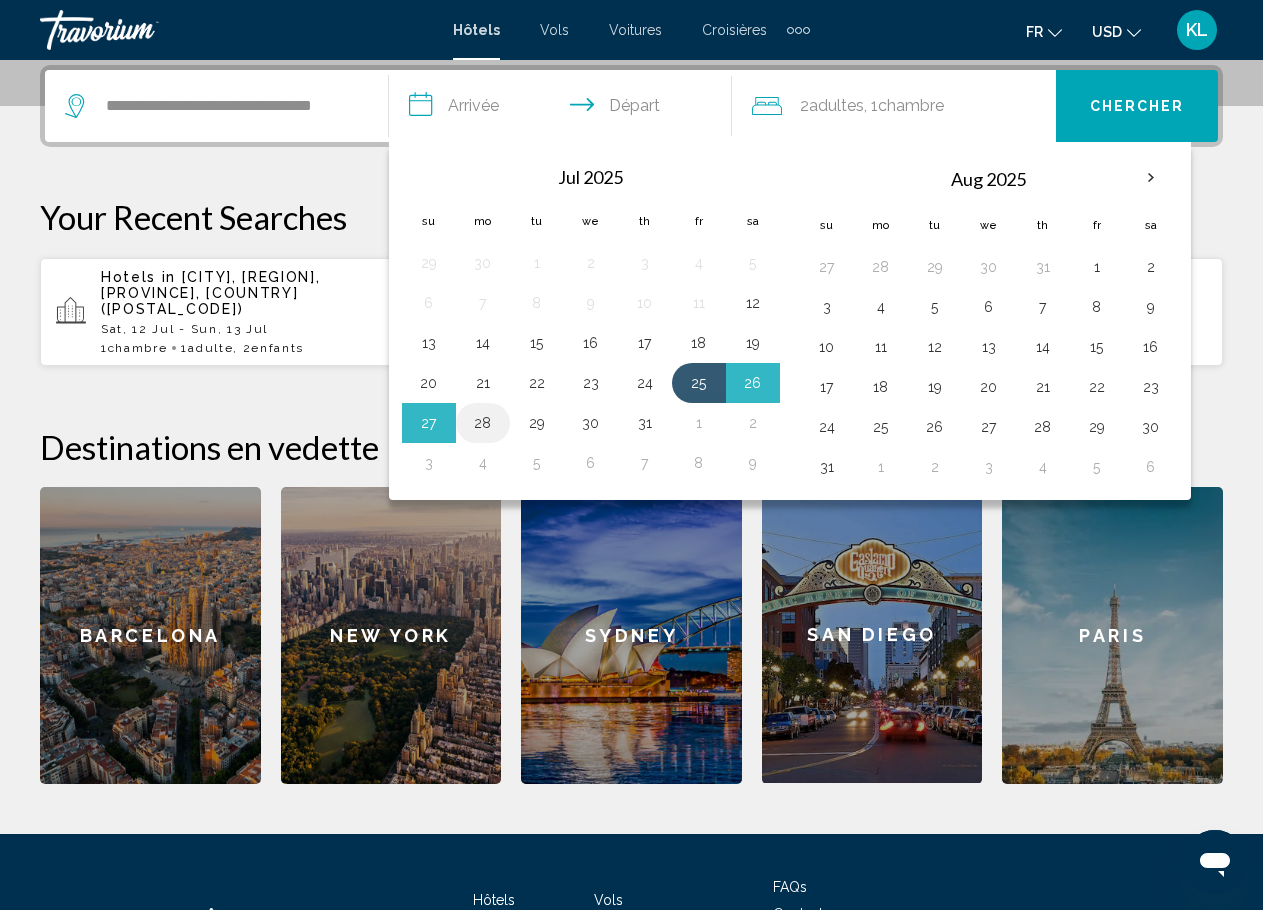 click on "28" at bounding box center [483, 423] 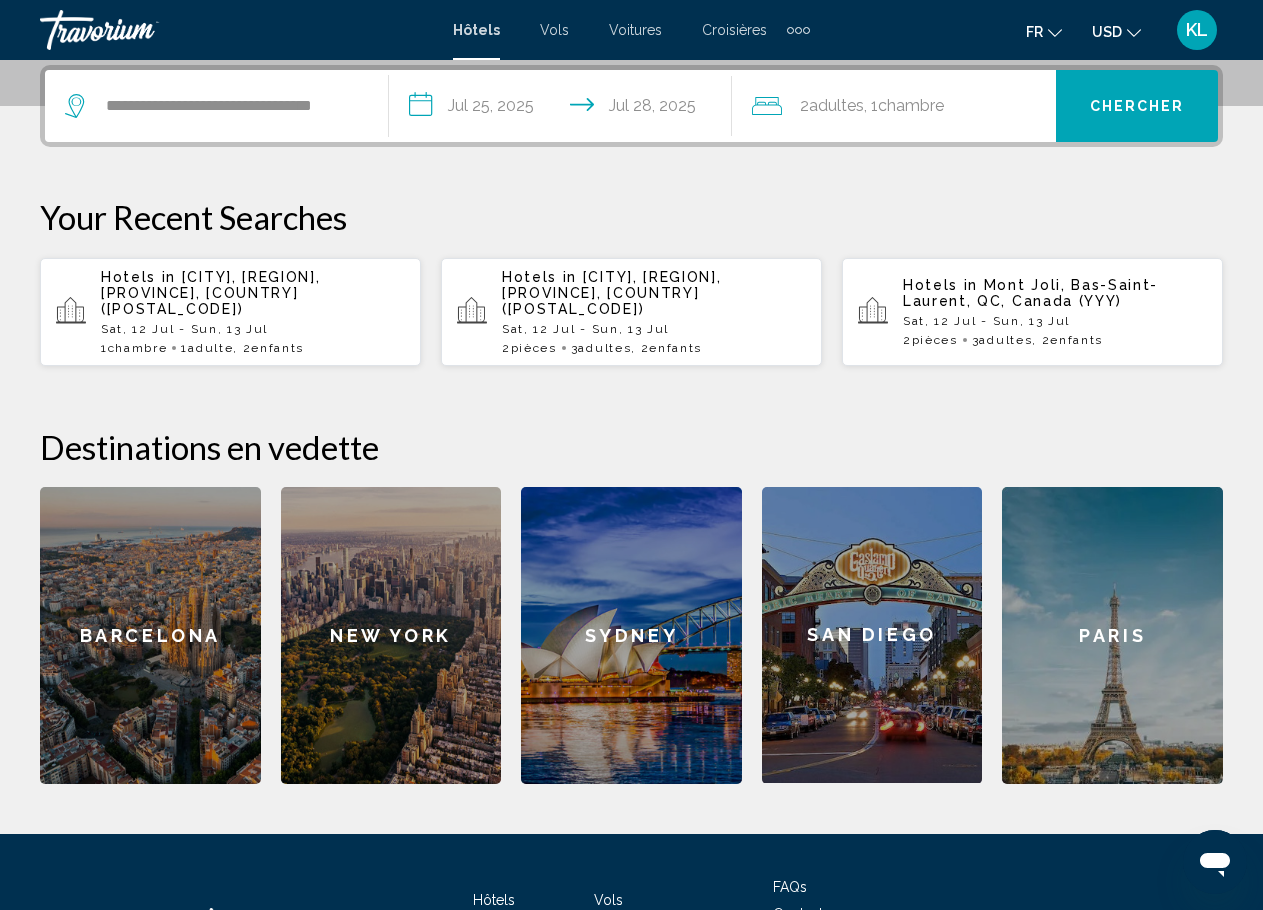 click on "Chercher" at bounding box center (1137, 107) 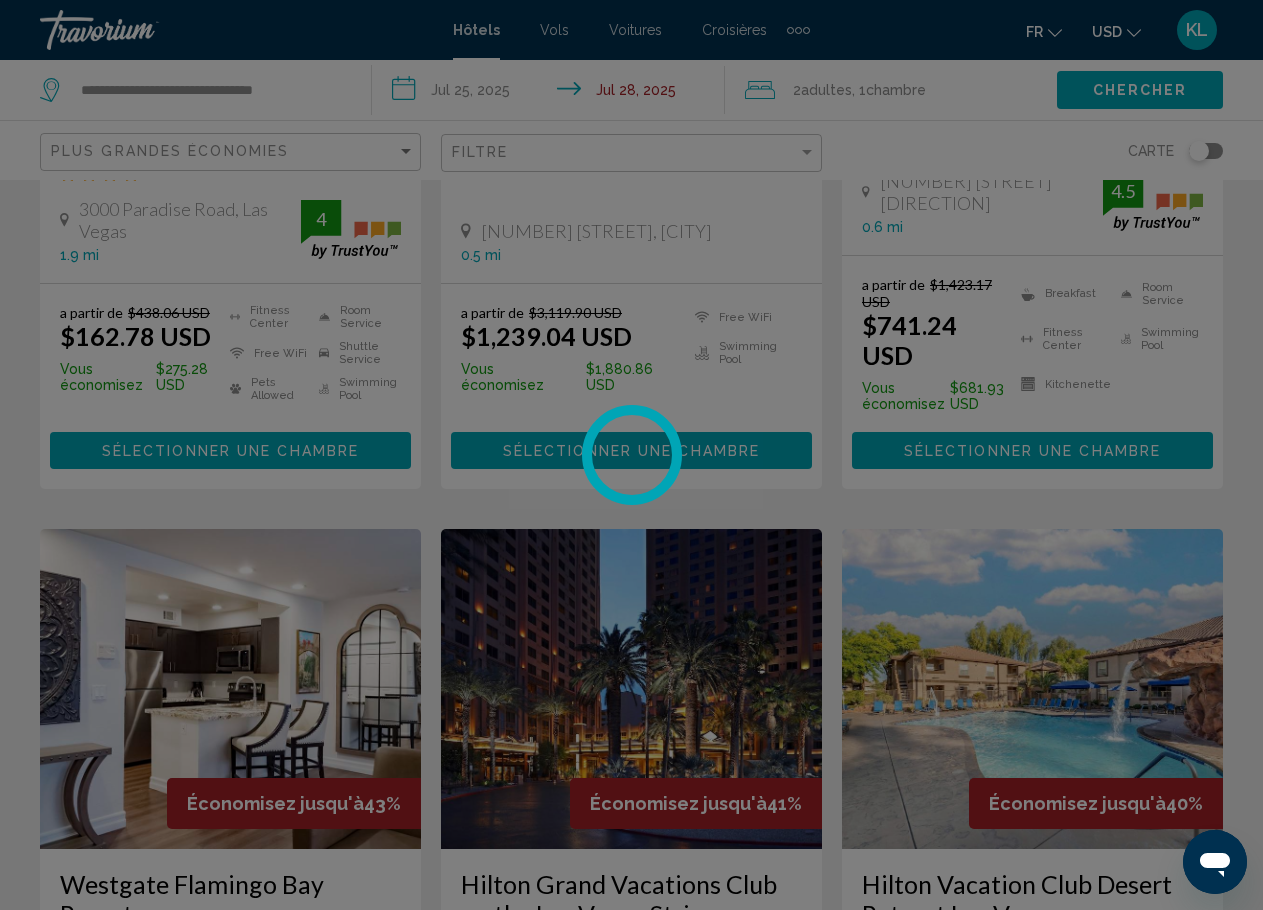 scroll, scrollTop: 0, scrollLeft: 0, axis: both 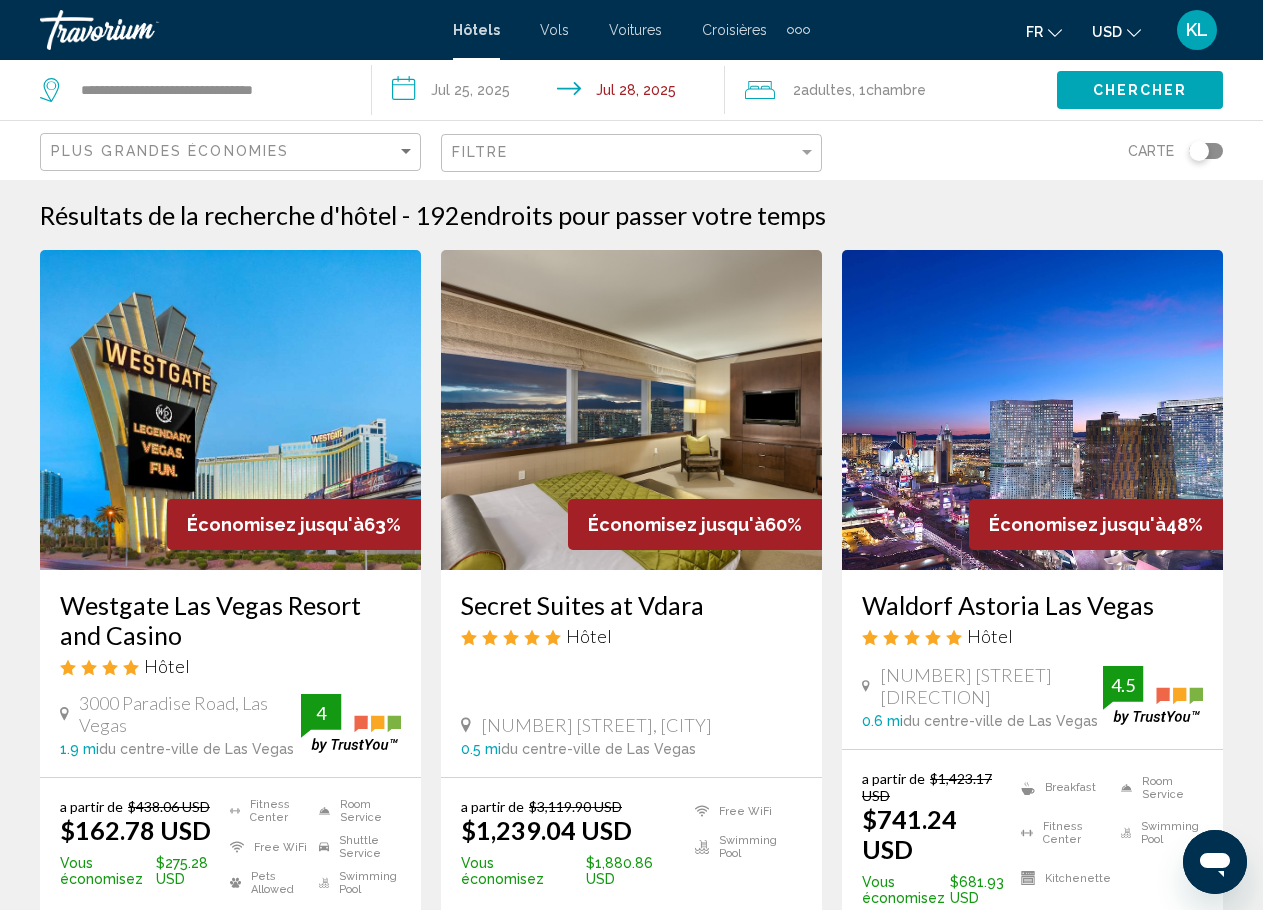 click at bounding box center [230, 410] 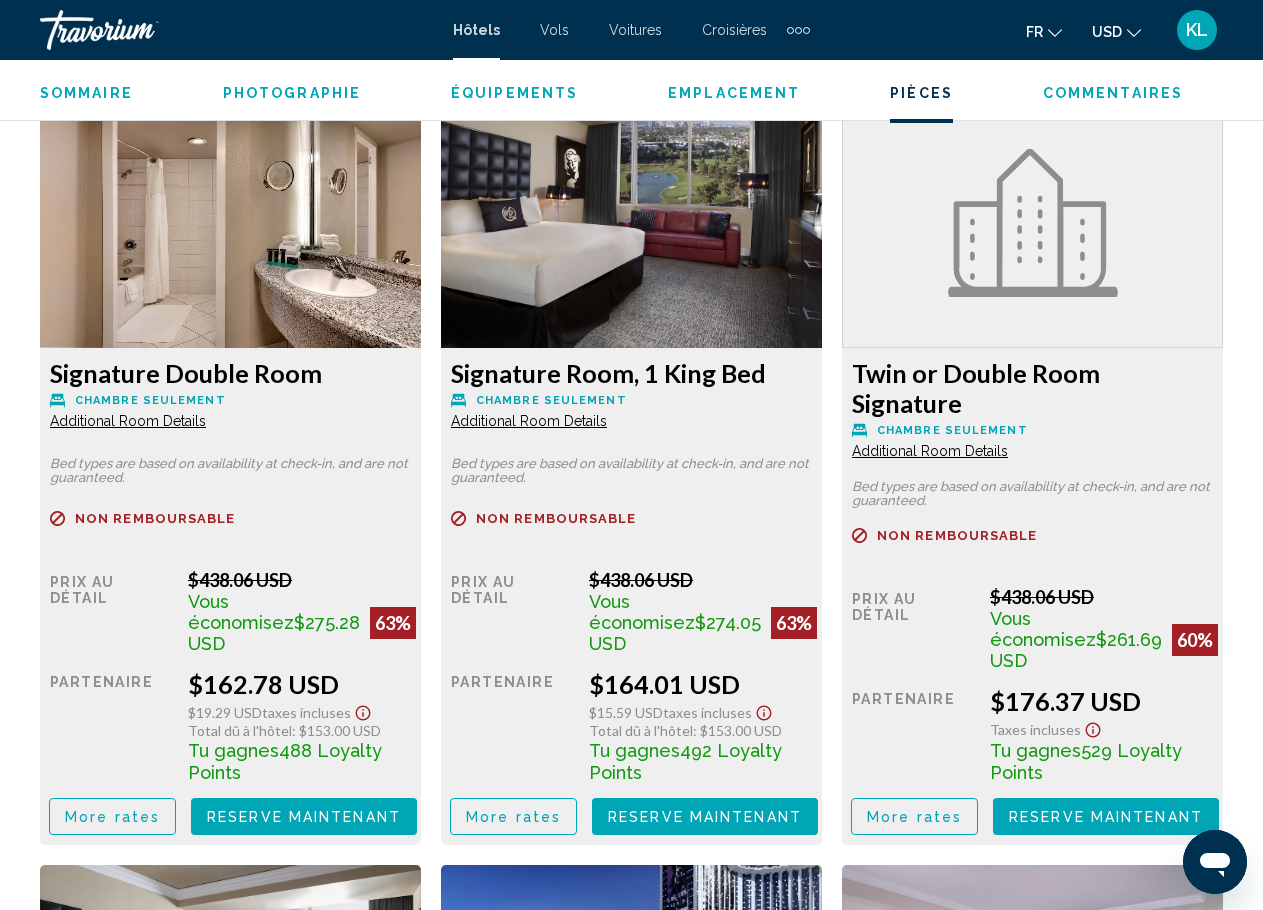 scroll, scrollTop: 3013, scrollLeft: 0, axis: vertical 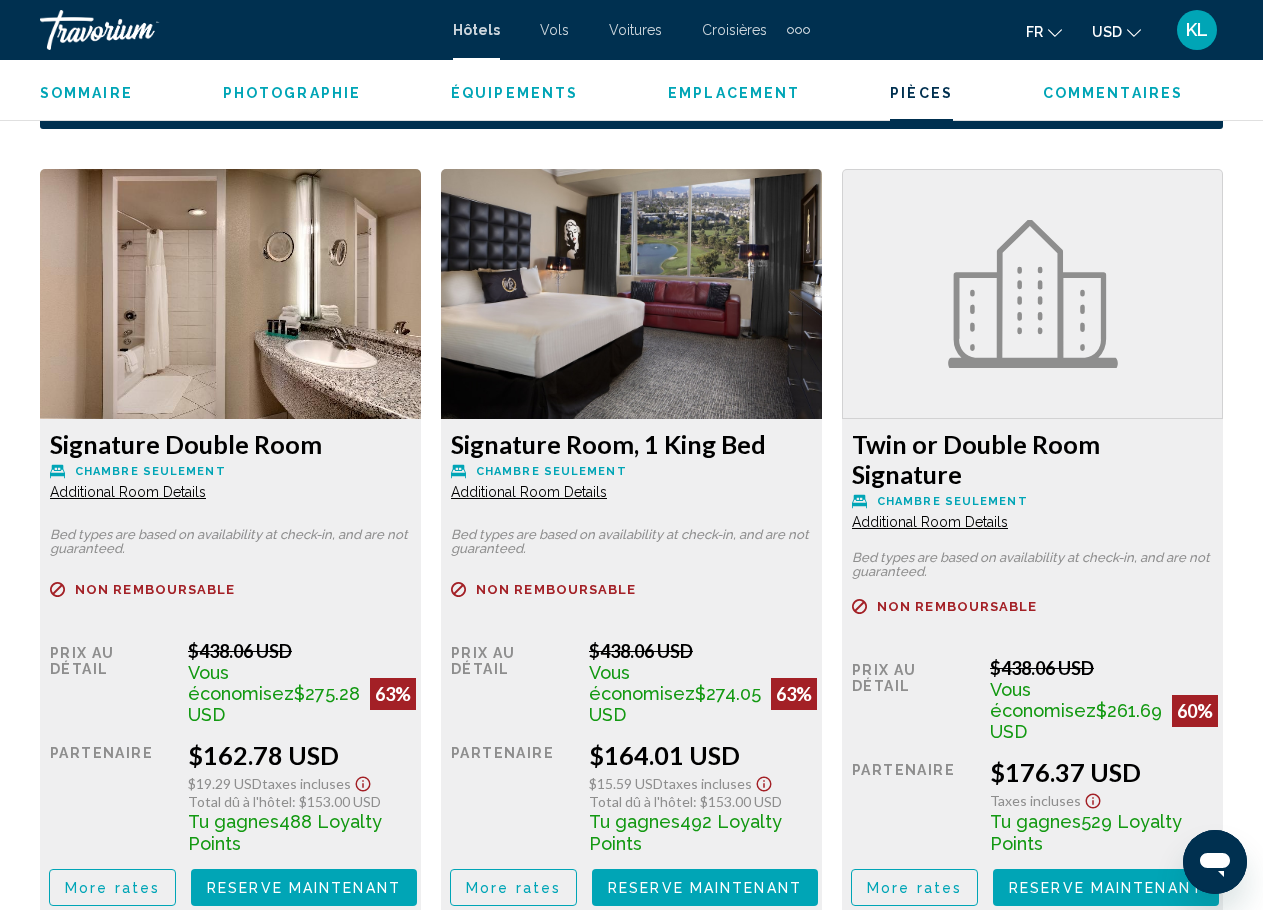 click on "USD" 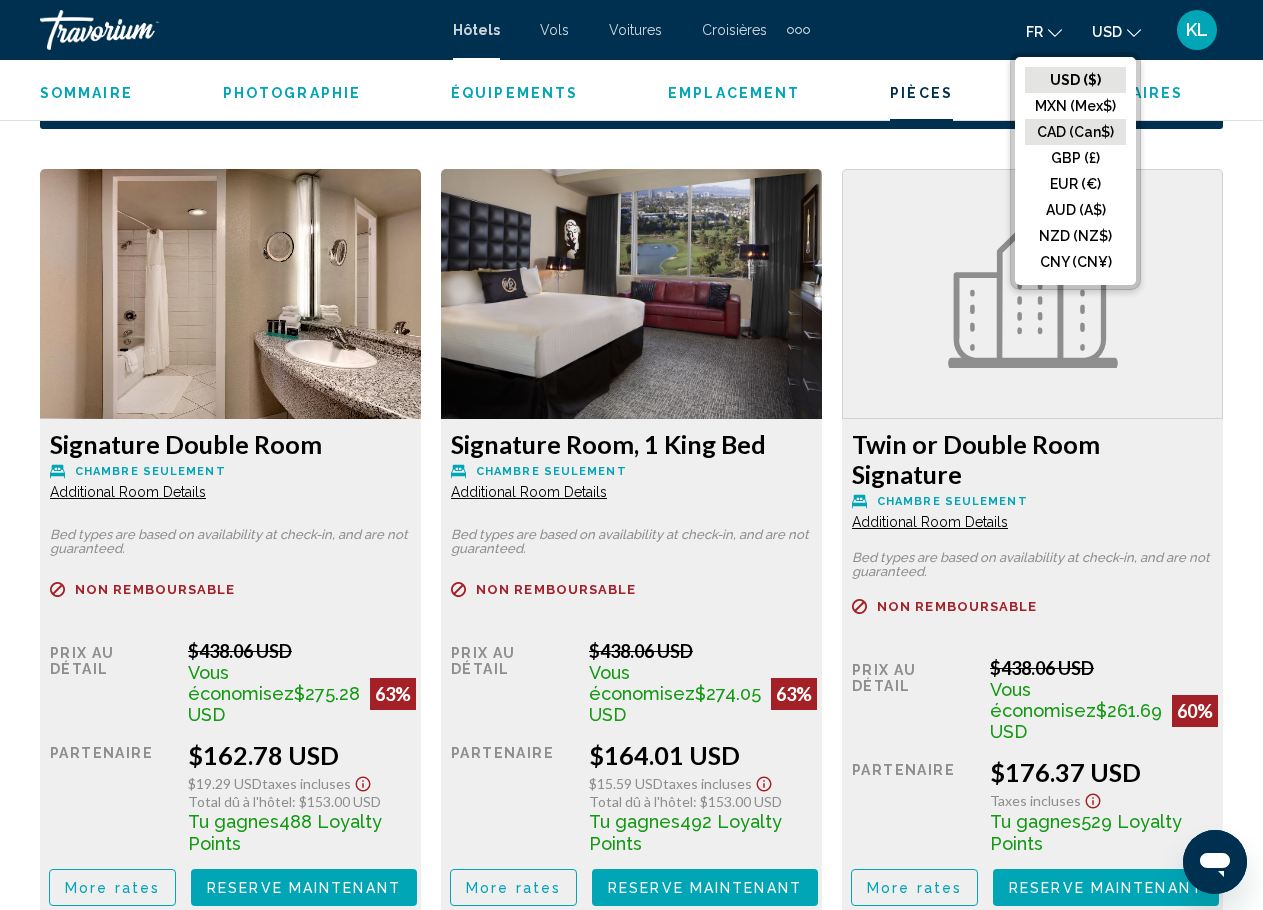 click on "CAD (Can$)" 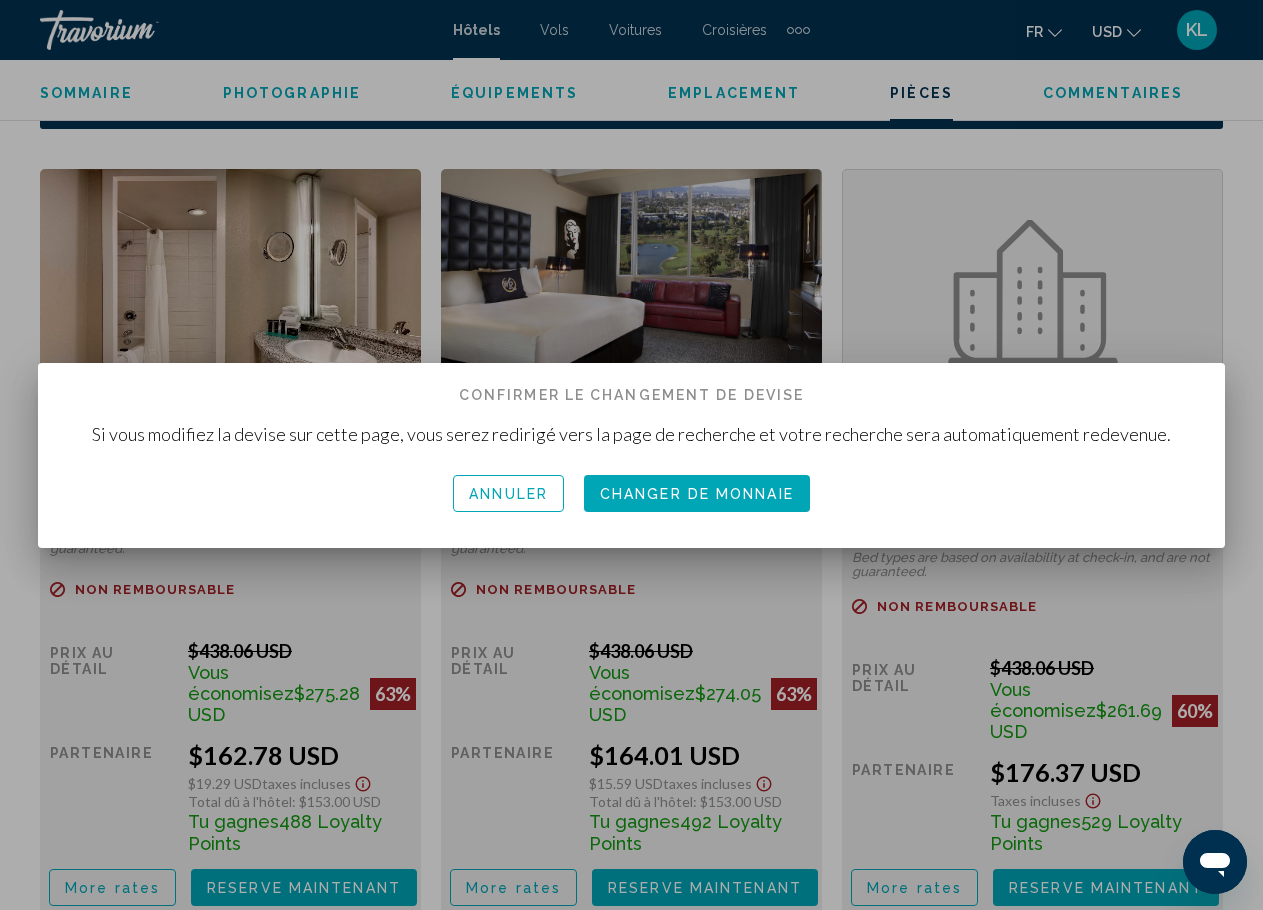 click on "Changer de monnaie" at bounding box center (697, 494) 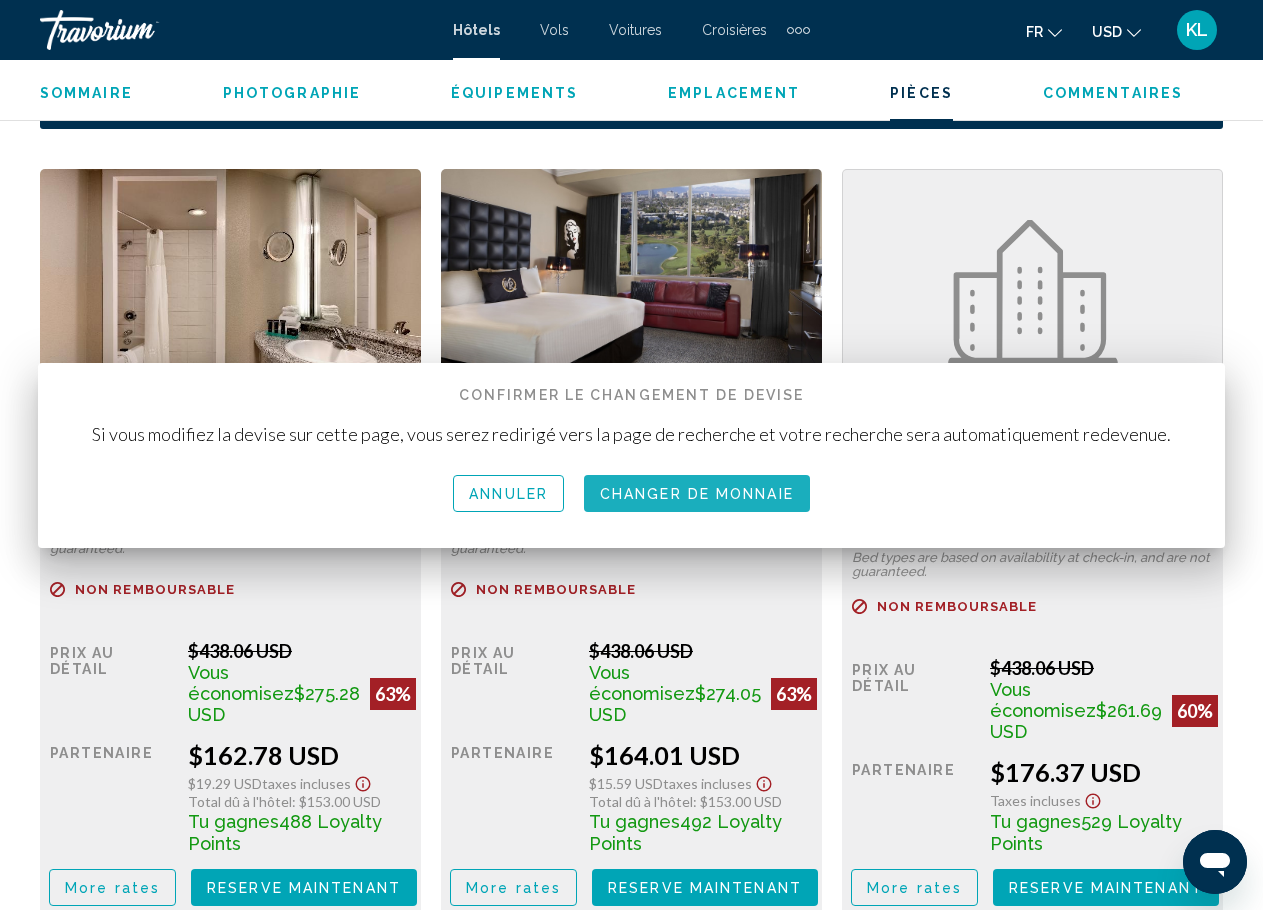 scroll, scrollTop: 3013, scrollLeft: 0, axis: vertical 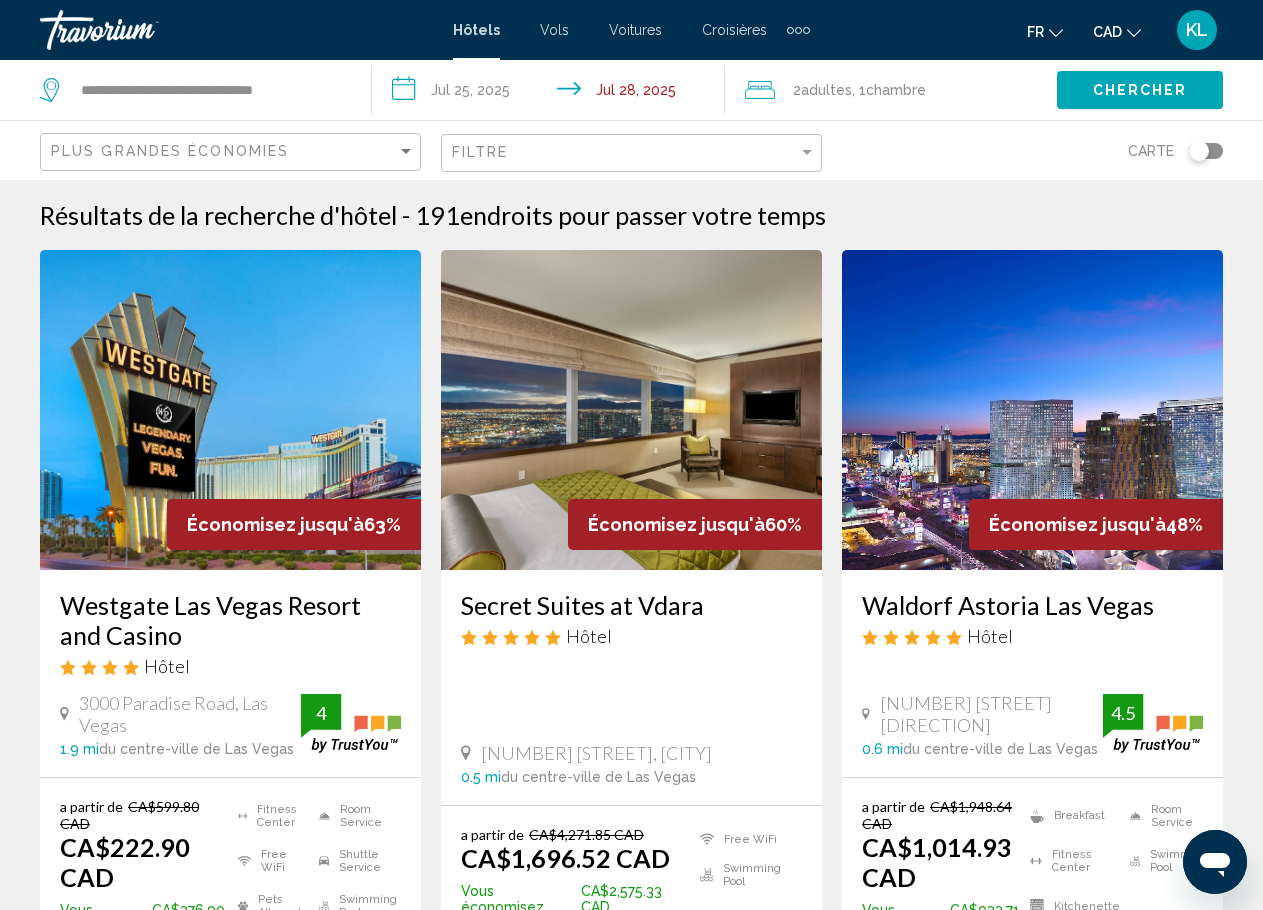click at bounding box center (230, 410) 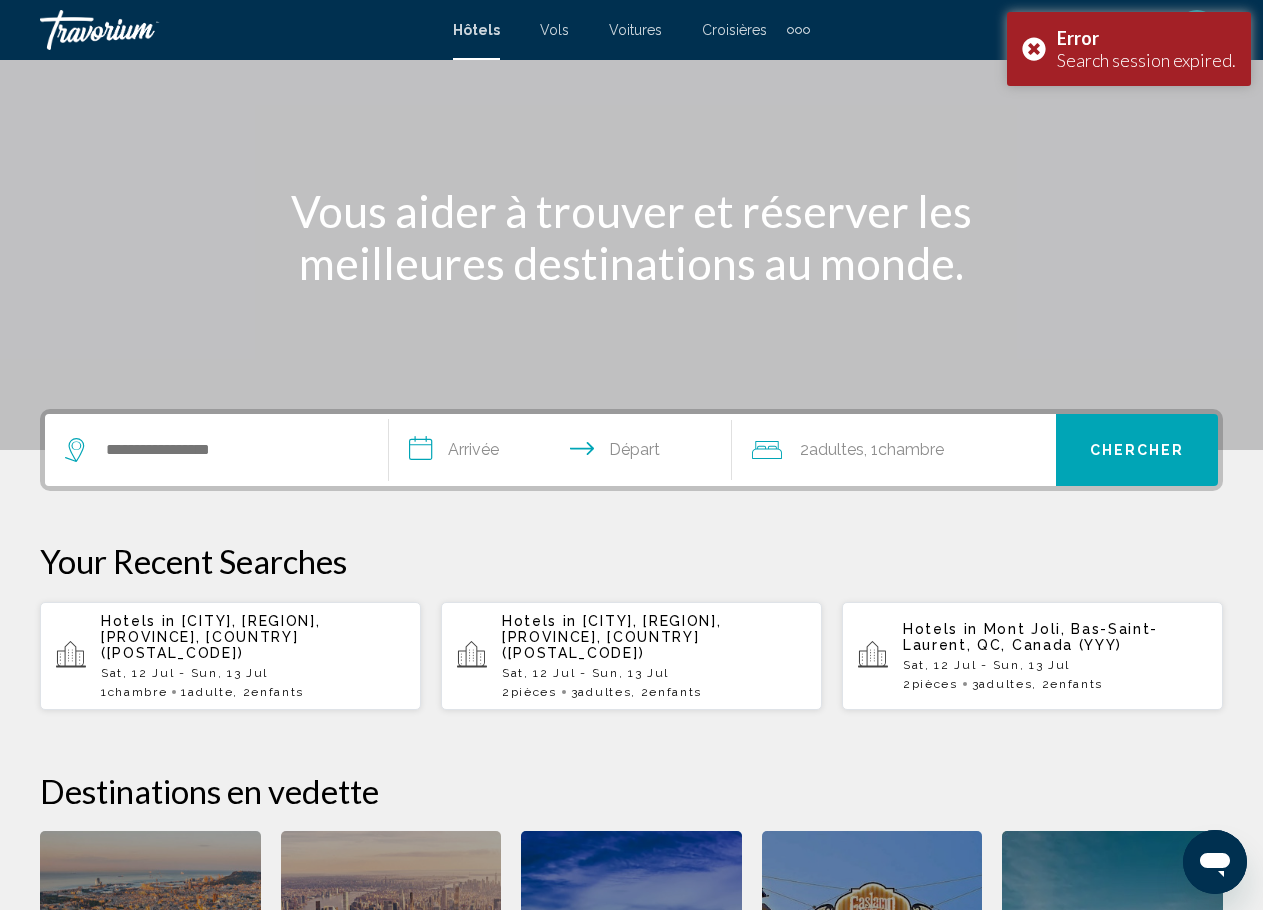 scroll, scrollTop: 114, scrollLeft: 0, axis: vertical 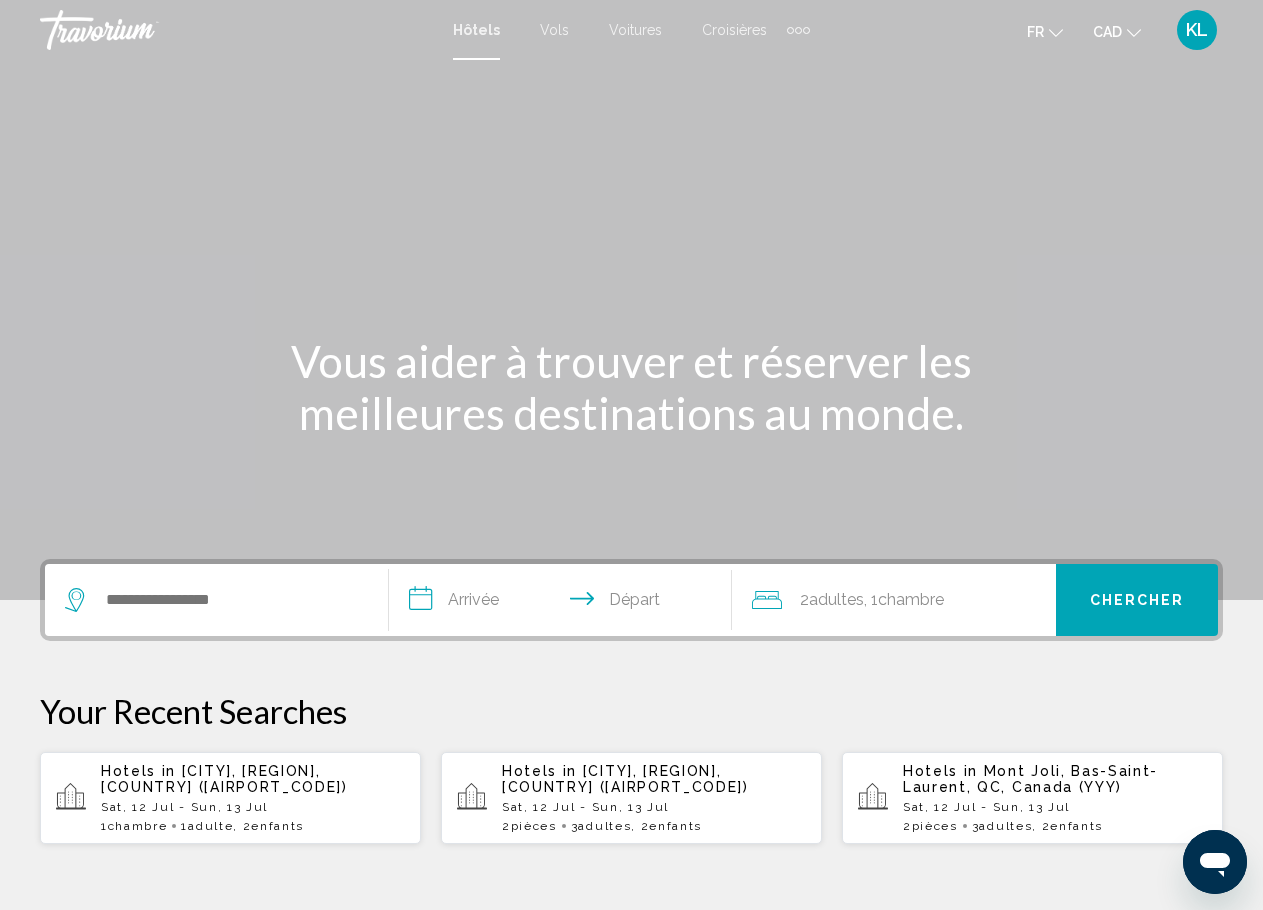 click at bounding box center [216, 600] 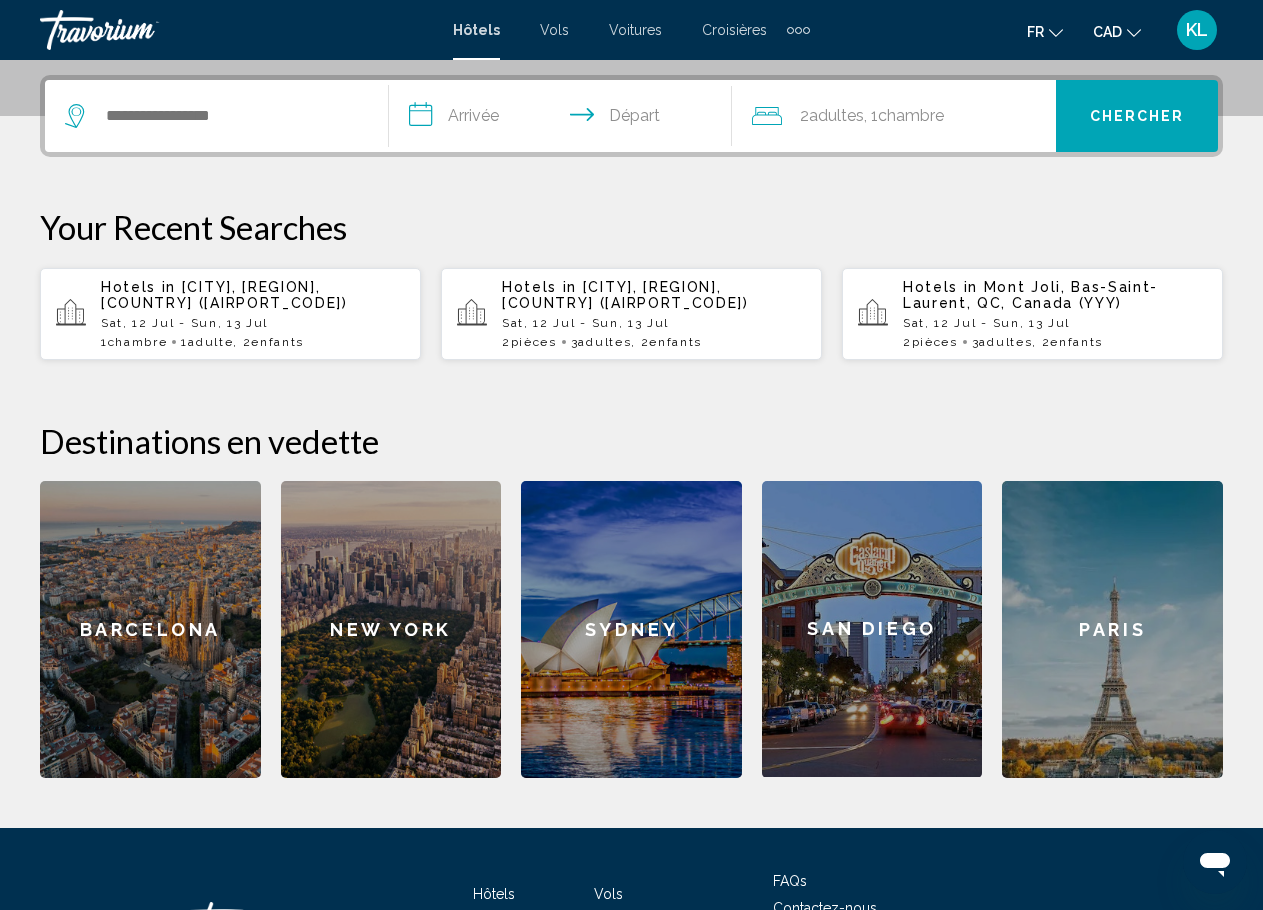 scroll, scrollTop: 494, scrollLeft: 0, axis: vertical 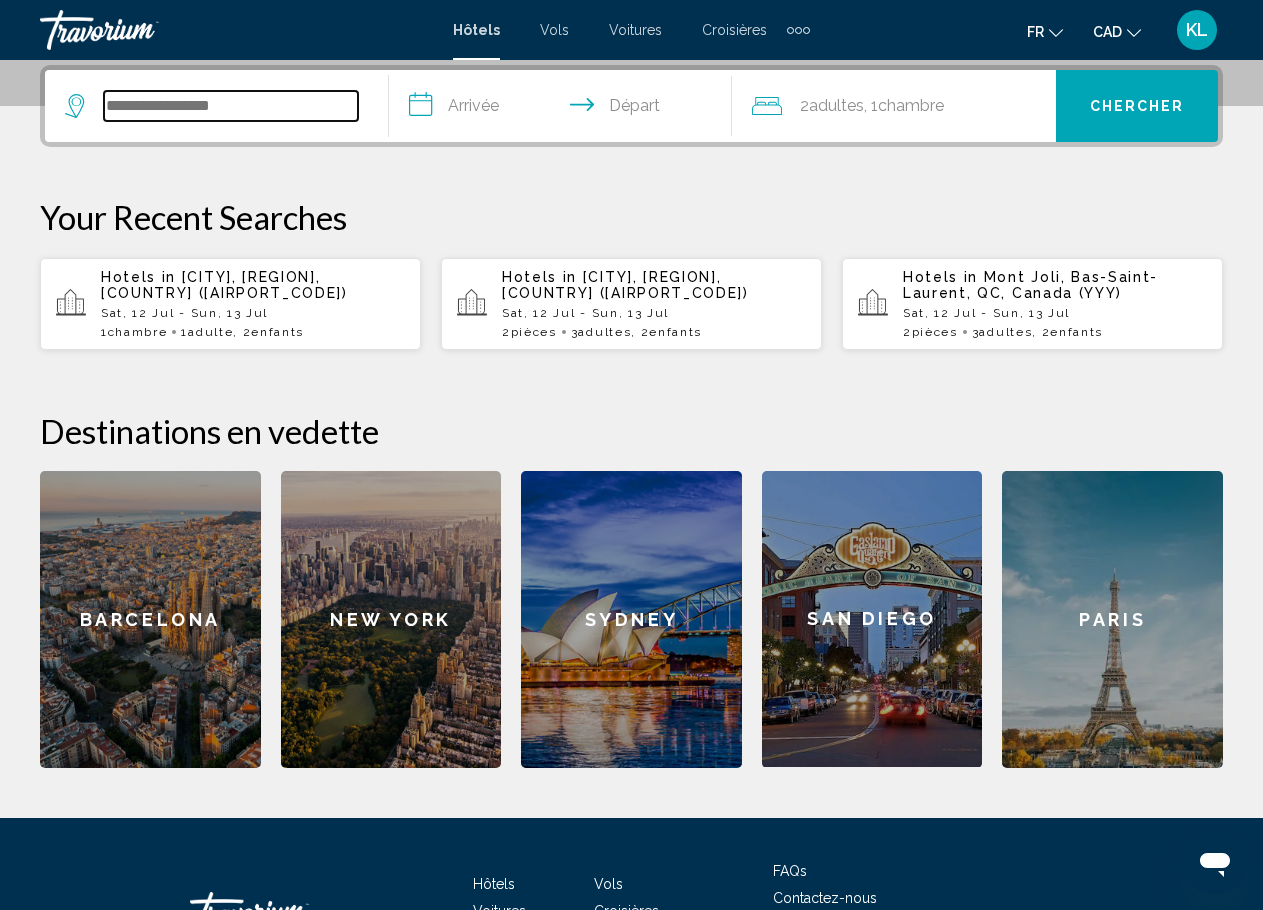 click at bounding box center (231, 106) 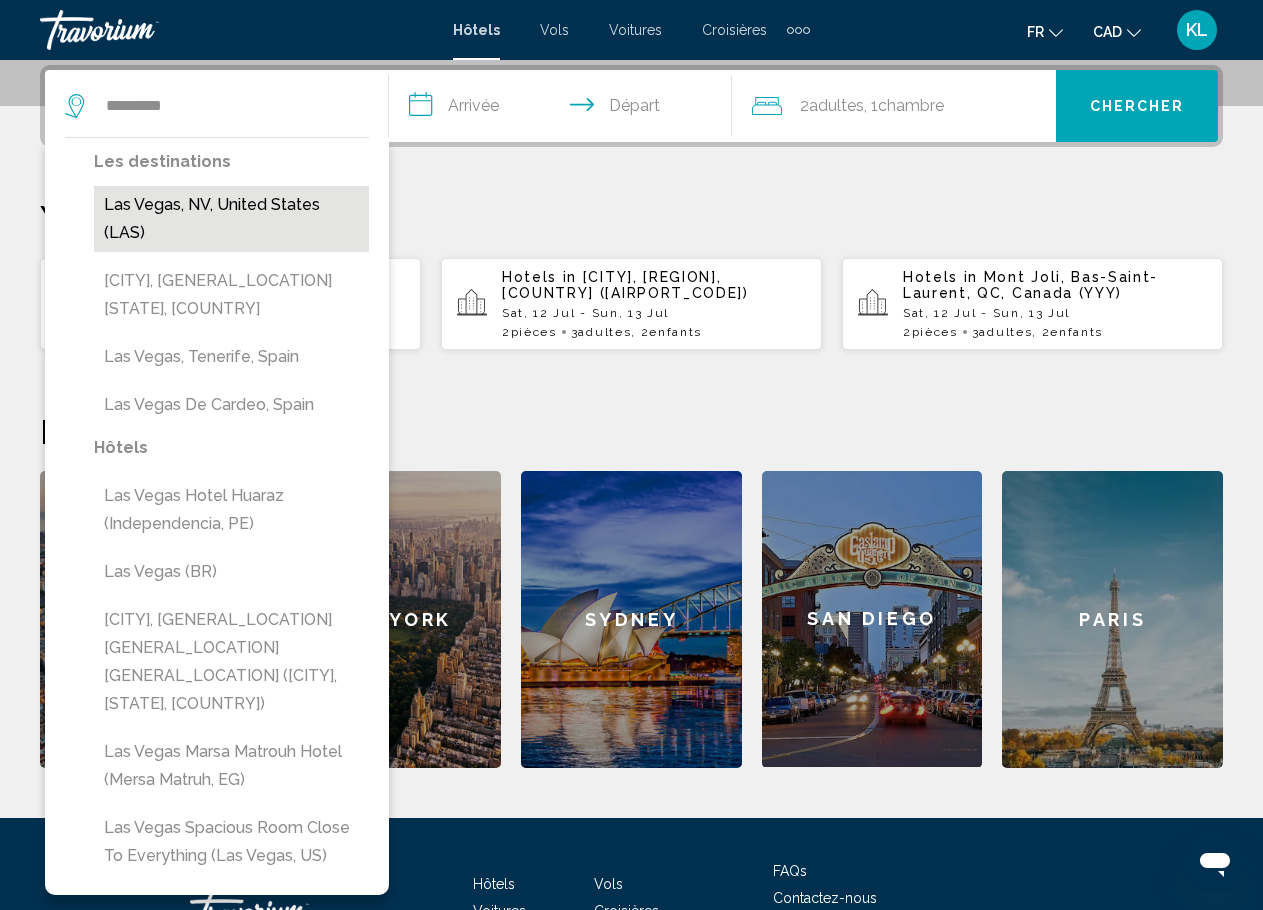 click on "Las Vegas, NV, United States (LAS)" at bounding box center (231, 219) 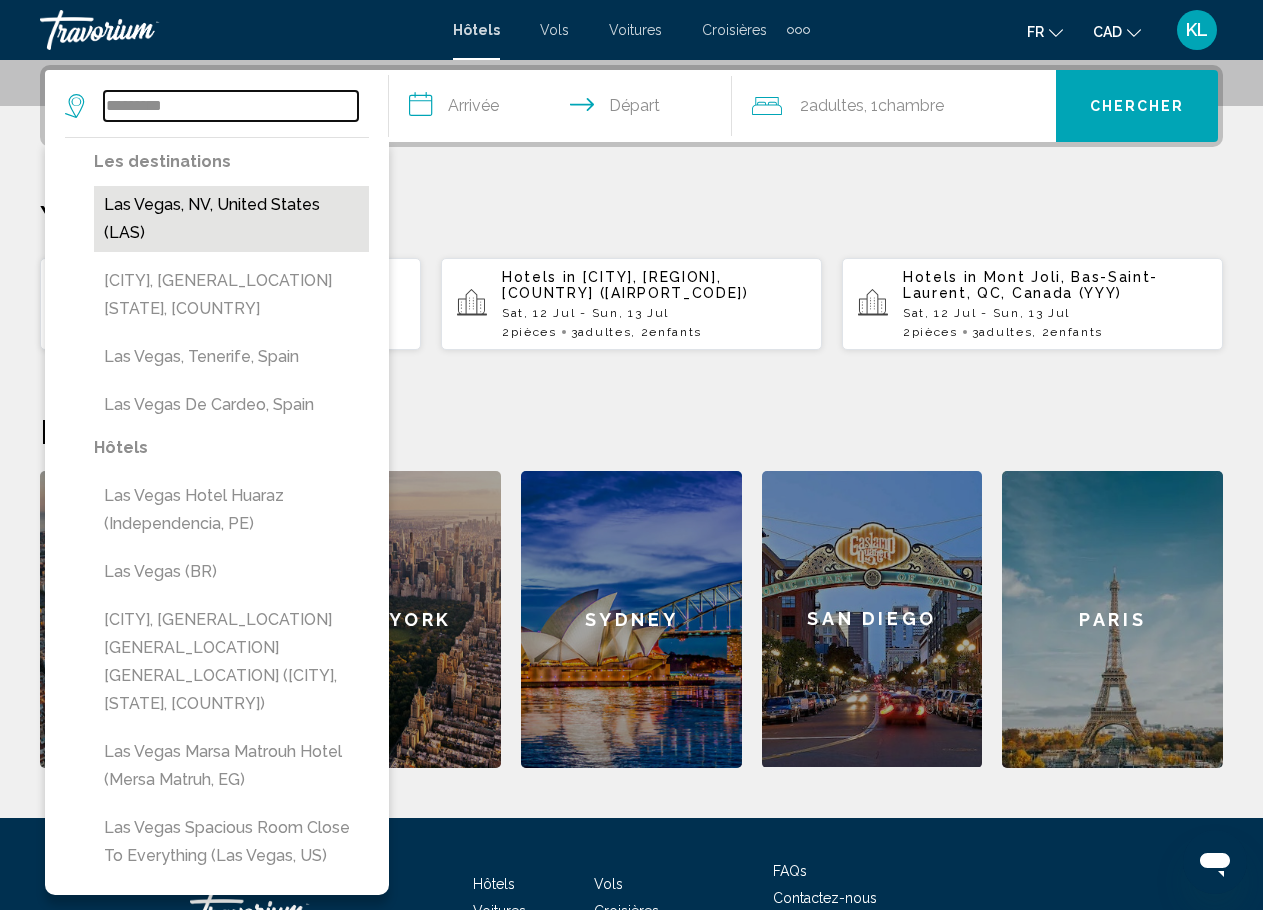 type on "**********" 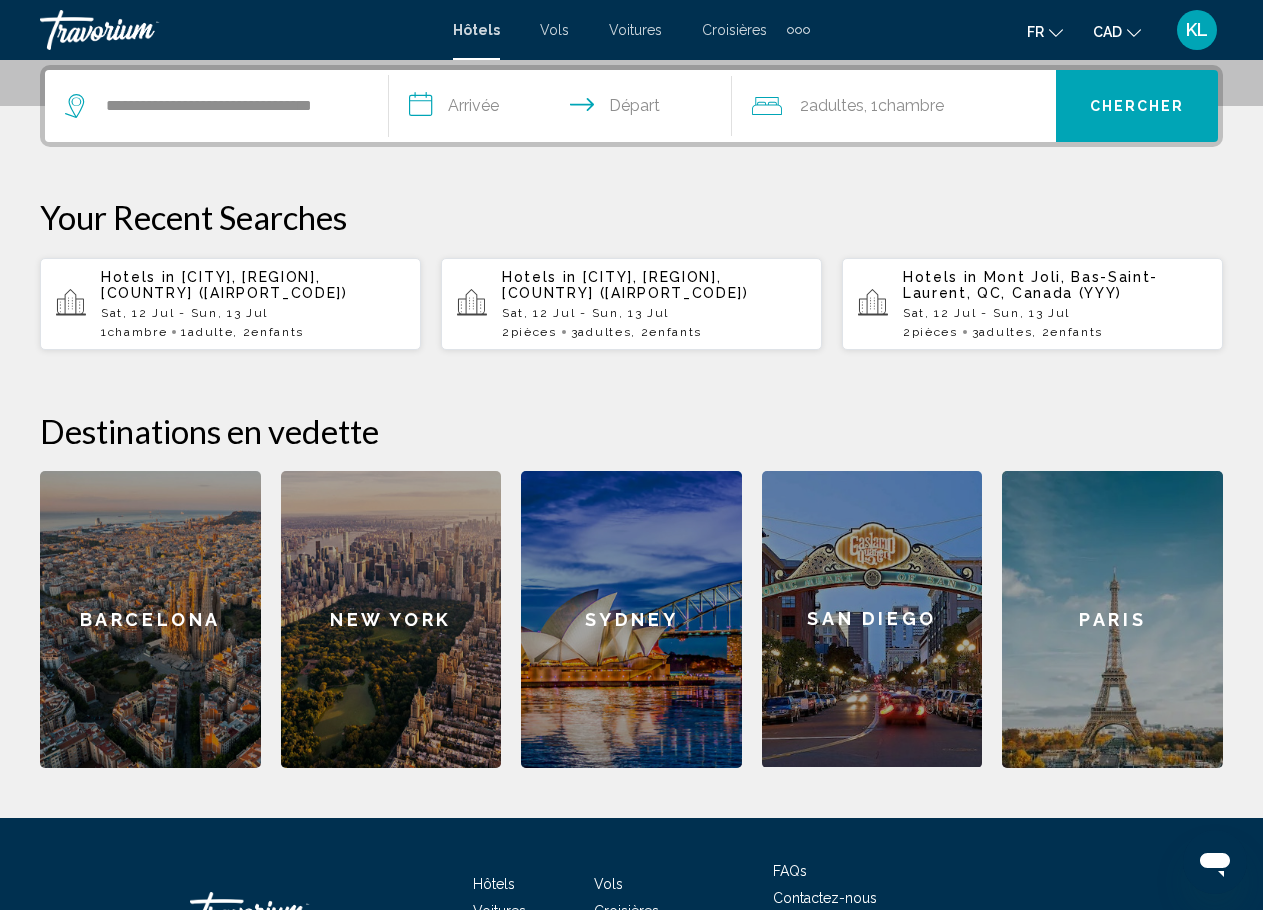click on "**********" at bounding box center (565, 109) 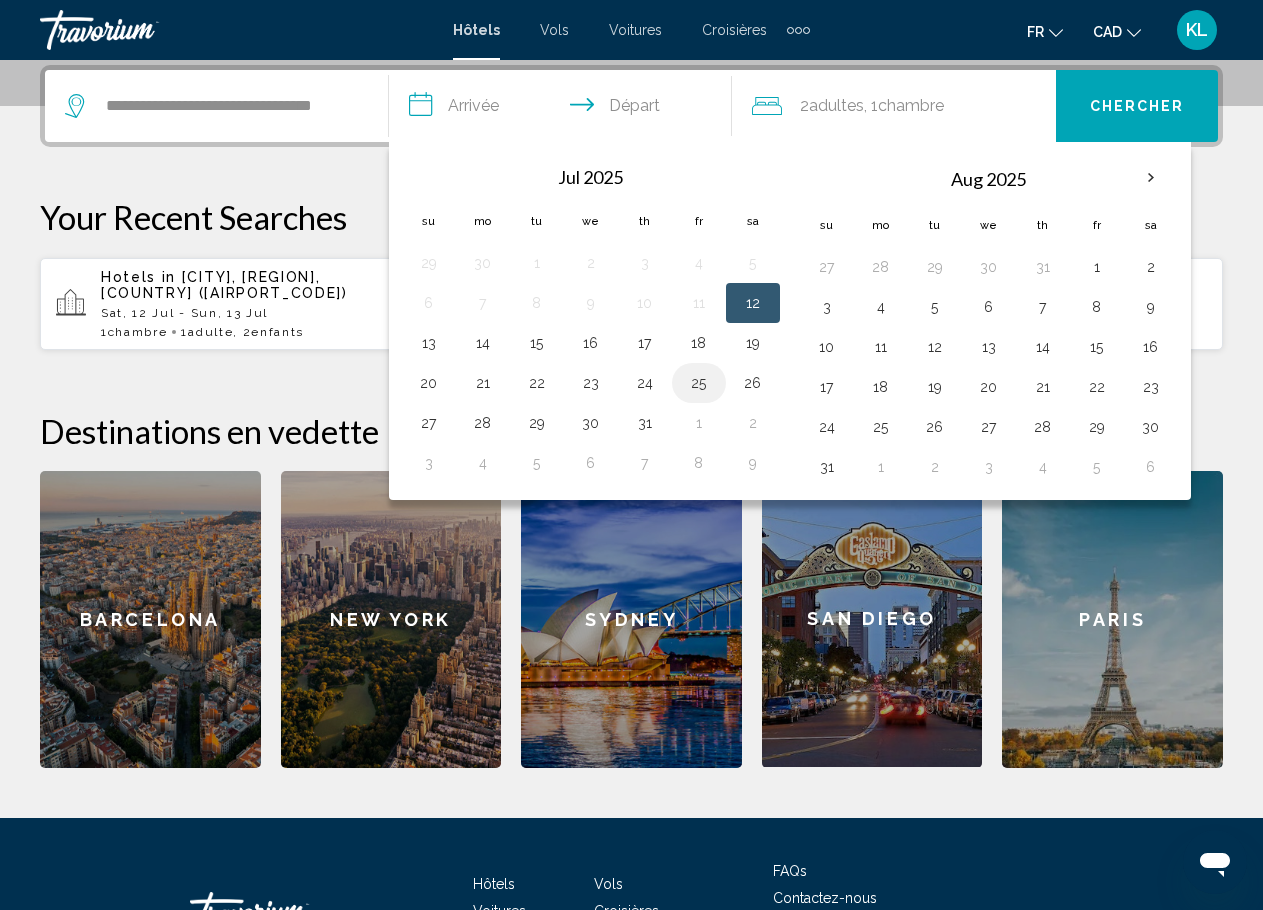 click on "25" at bounding box center (699, 383) 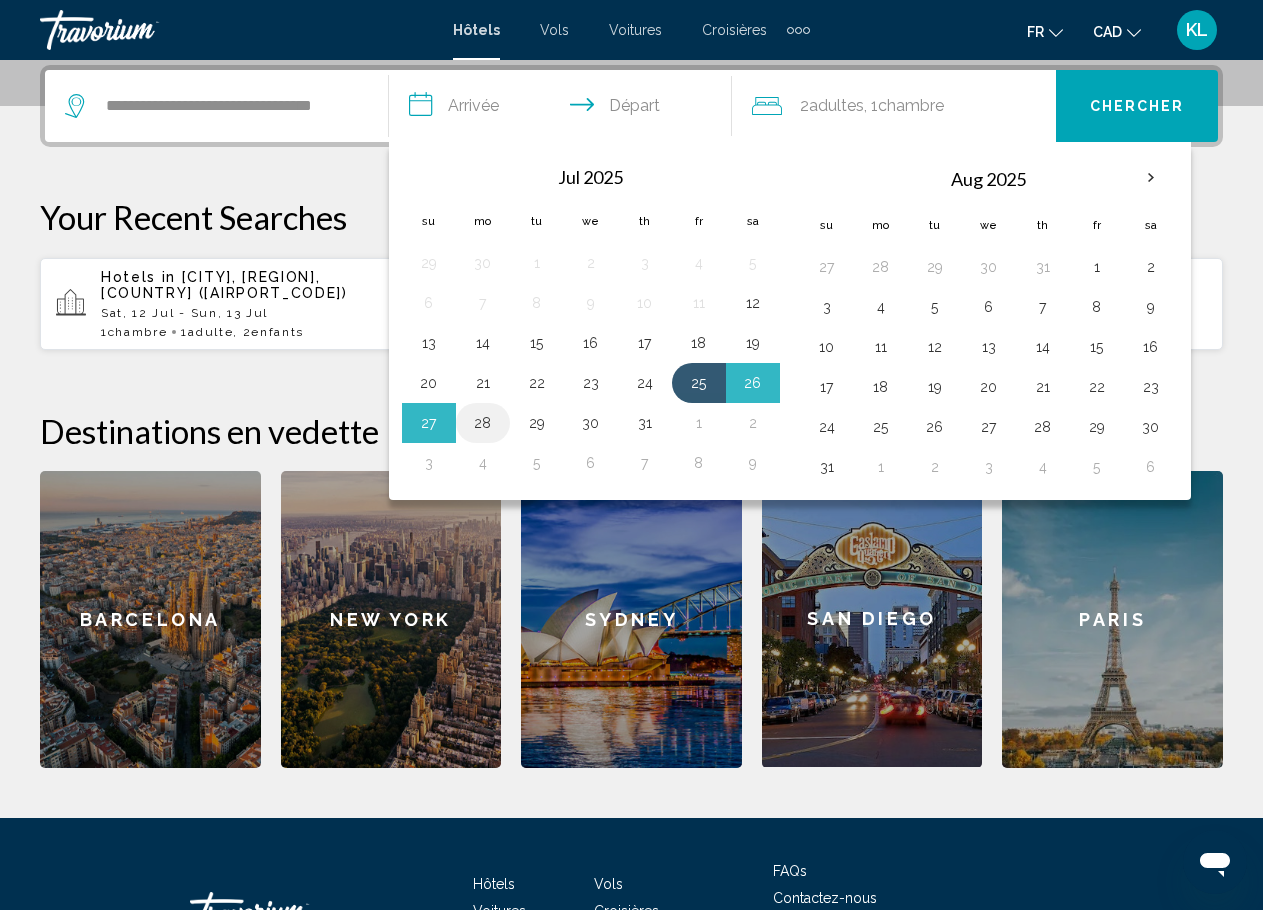click on "28" at bounding box center (483, 423) 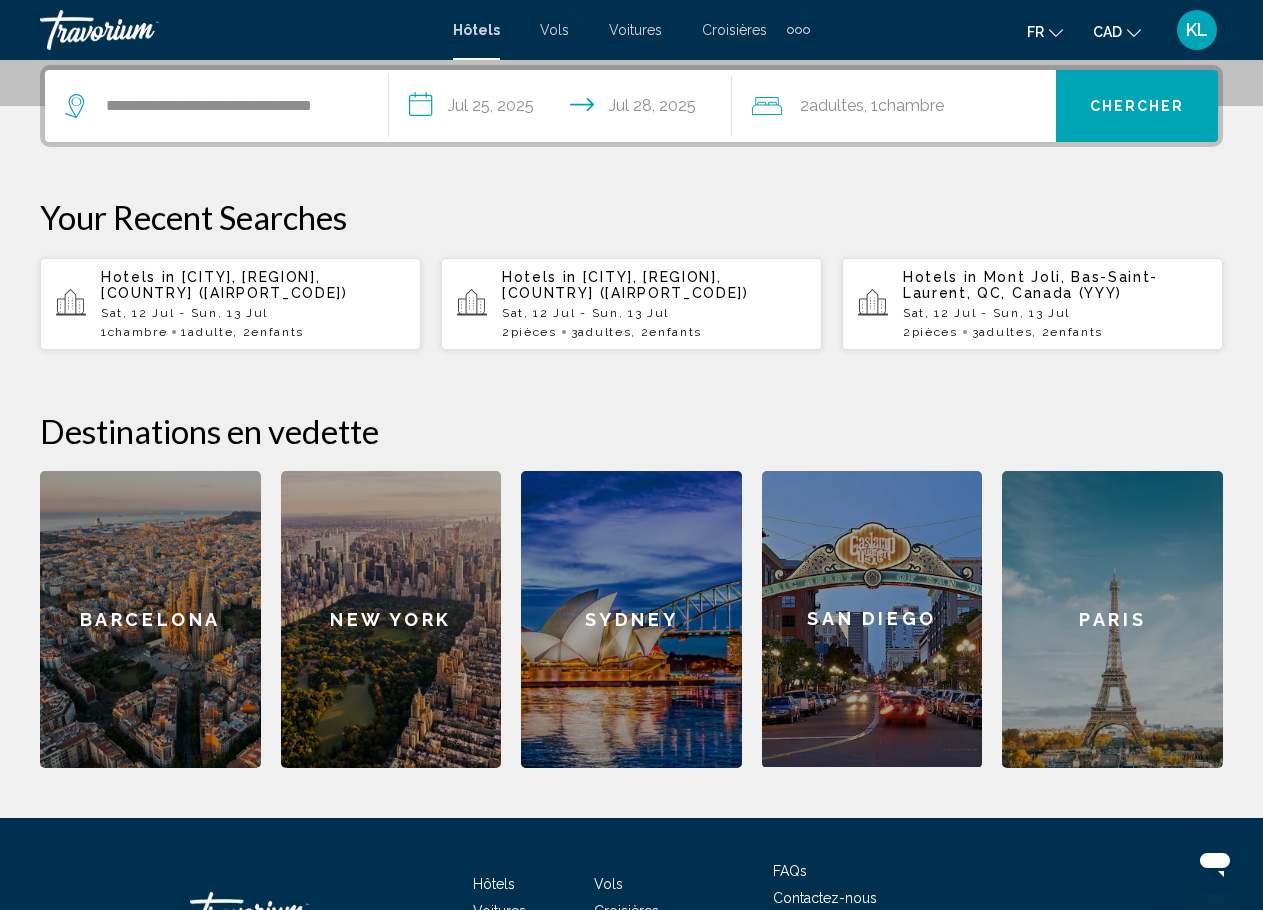 click on "Chercher" at bounding box center [1137, 106] 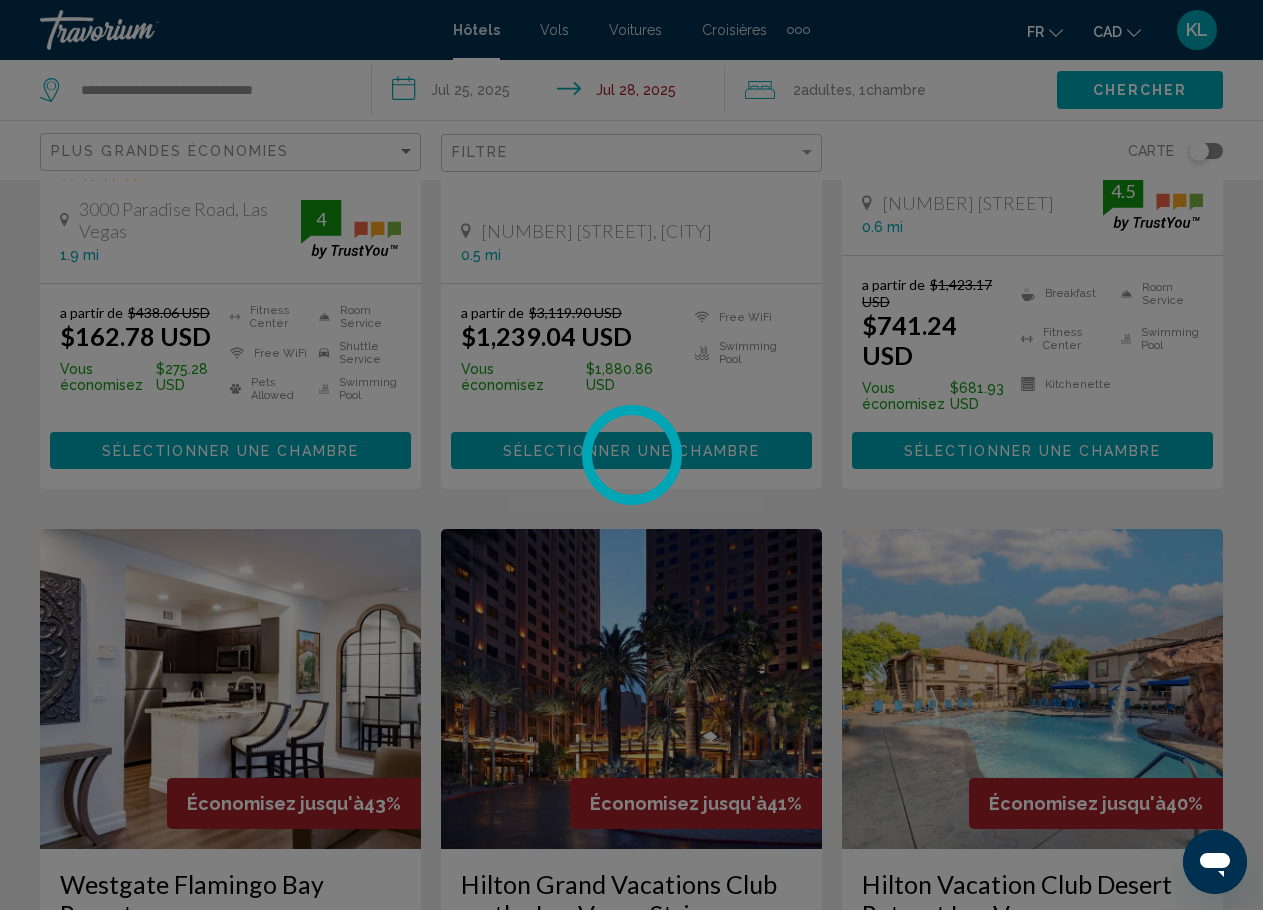 scroll, scrollTop: 0, scrollLeft: 0, axis: both 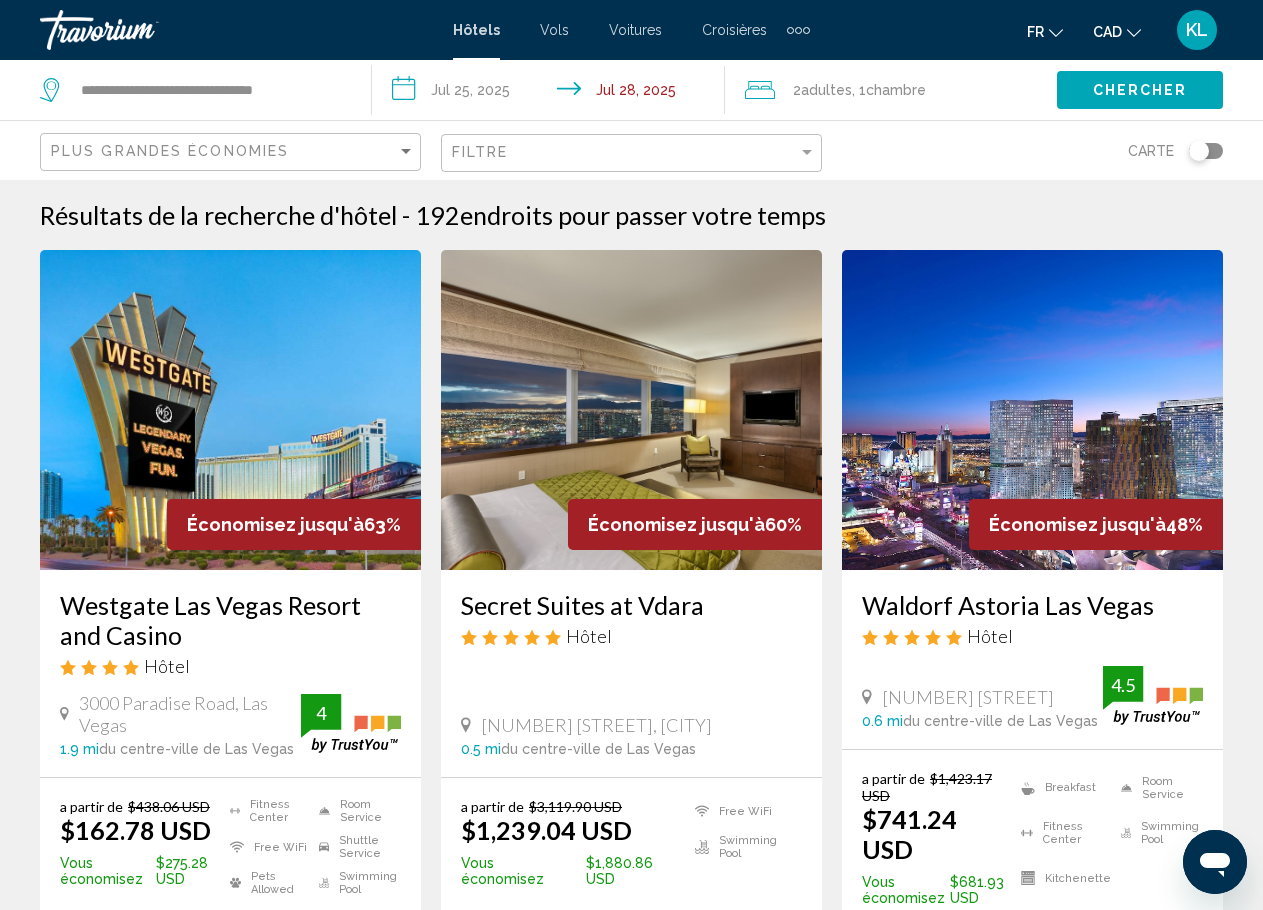 click at bounding box center [230, 410] 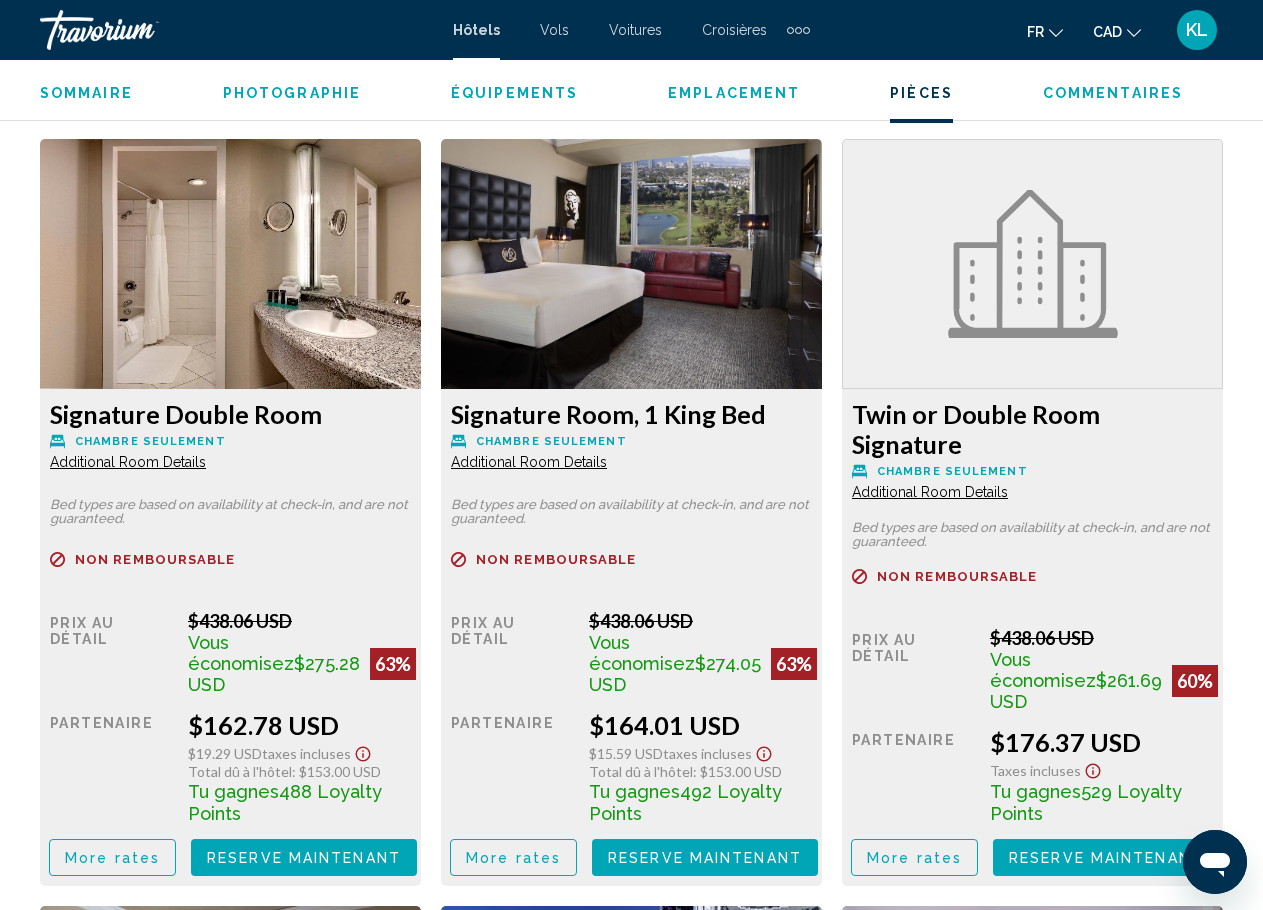 scroll, scrollTop: 3310, scrollLeft: 0, axis: vertical 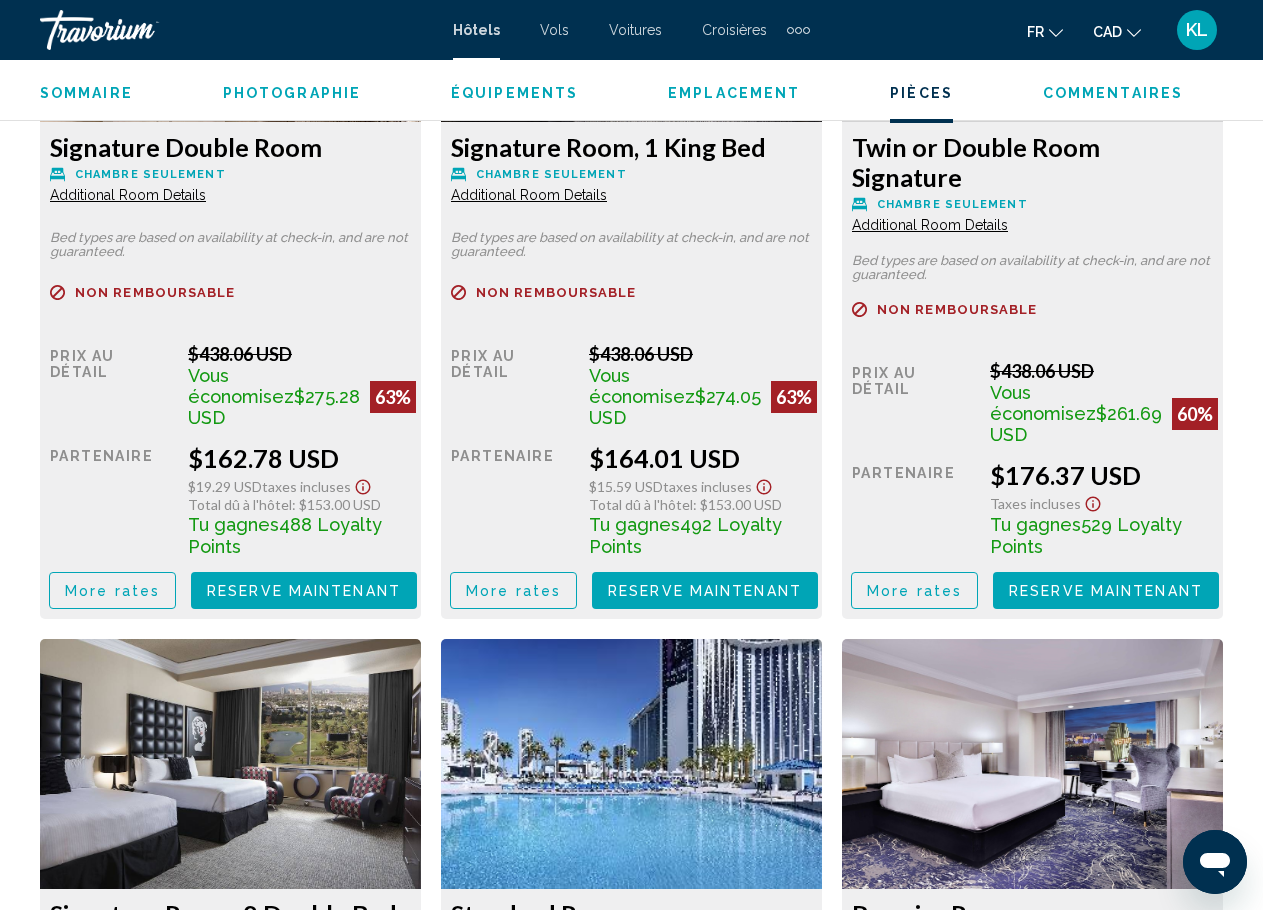 click on "CAD" 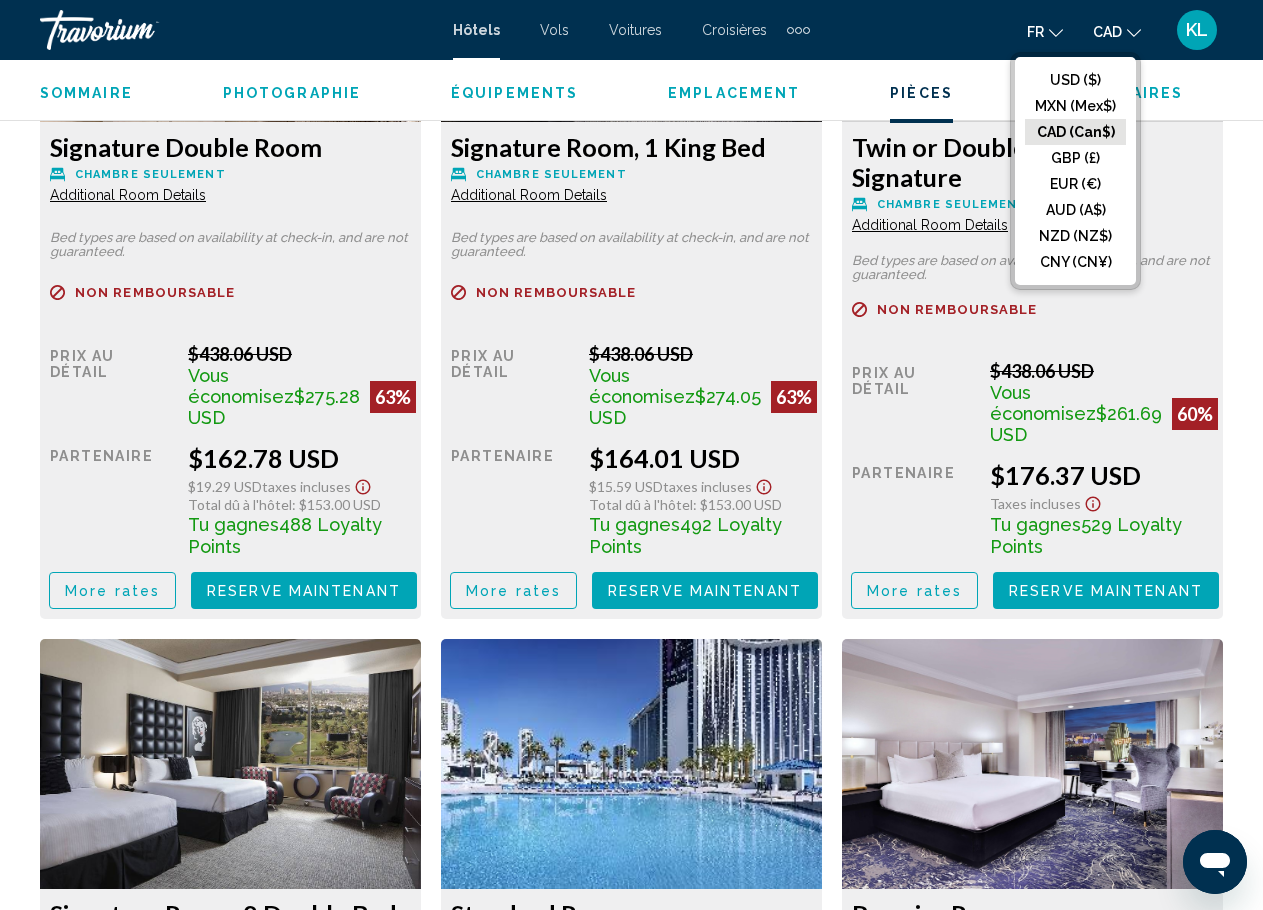 click on "CAD (Can$)" 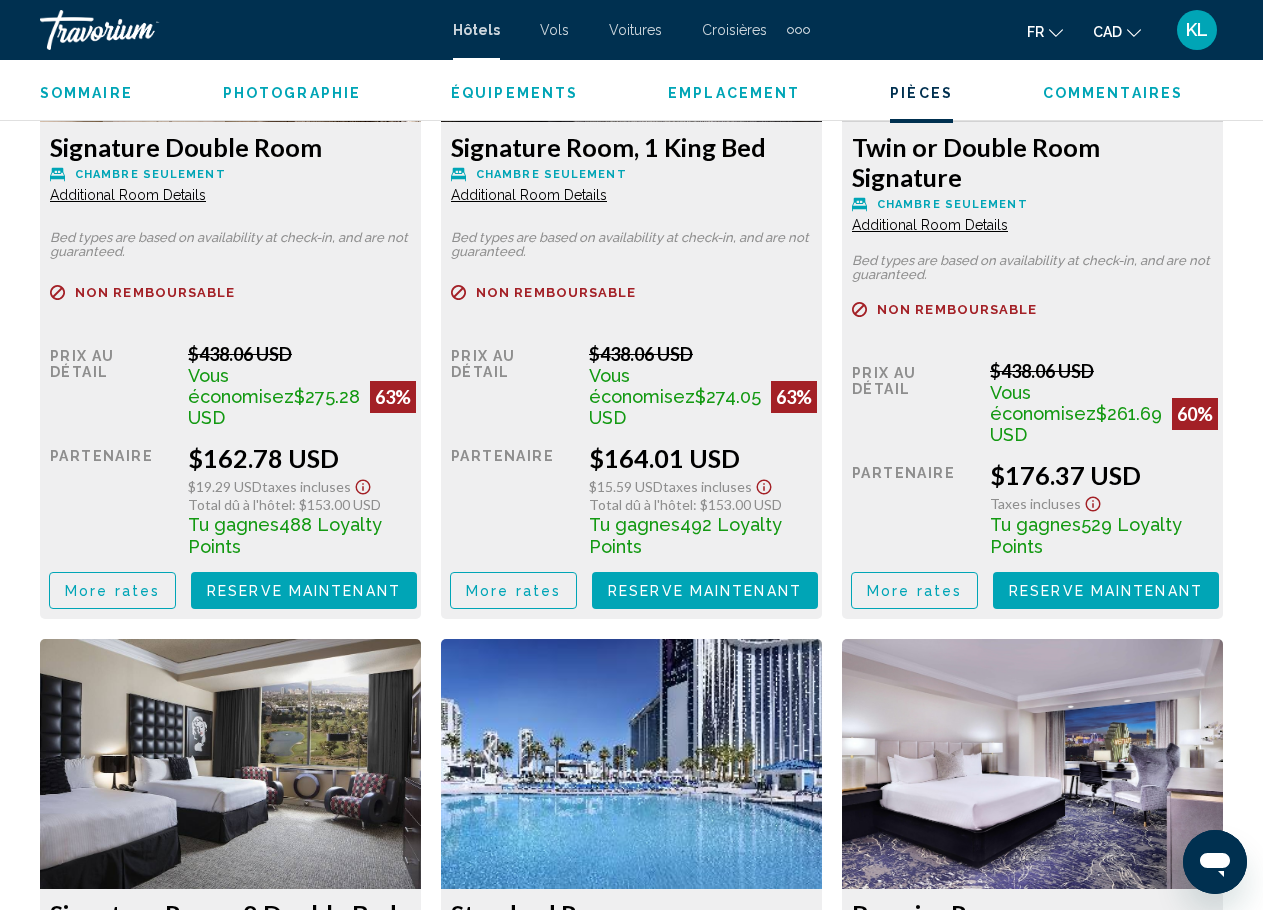 click on "CAD" 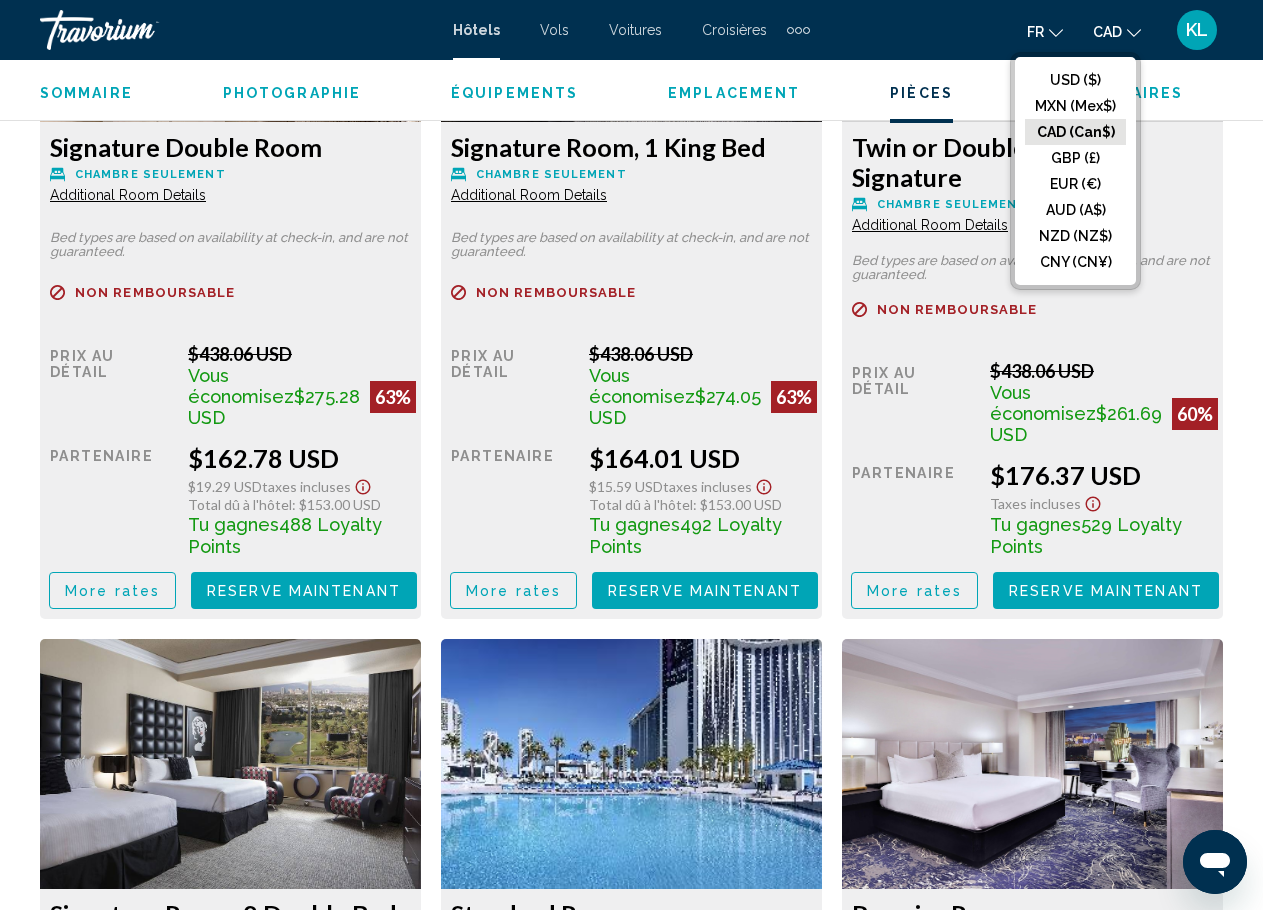 click on "CAD (Can$)" 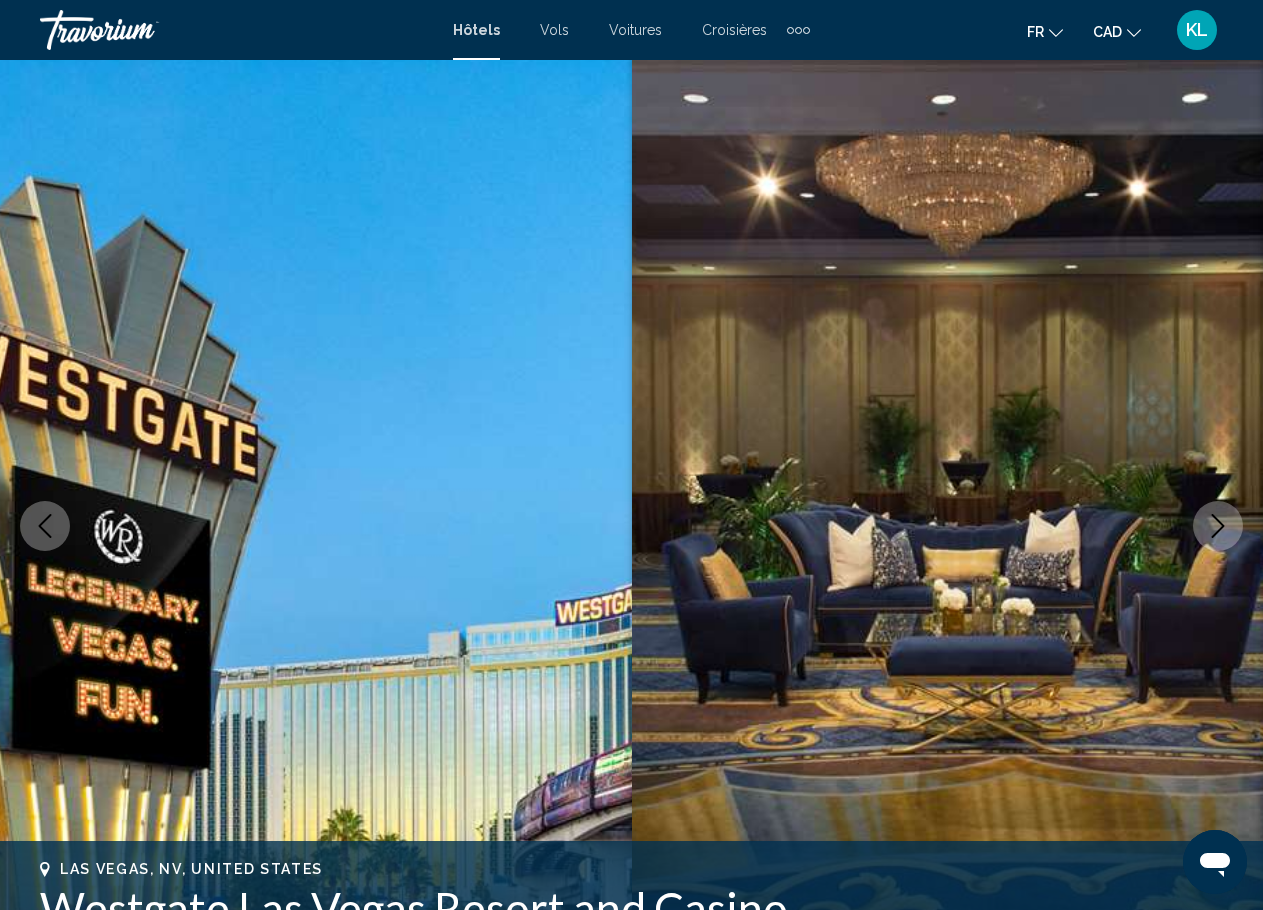 scroll, scrollTop: 0, scrollLeft: 0, axis: both 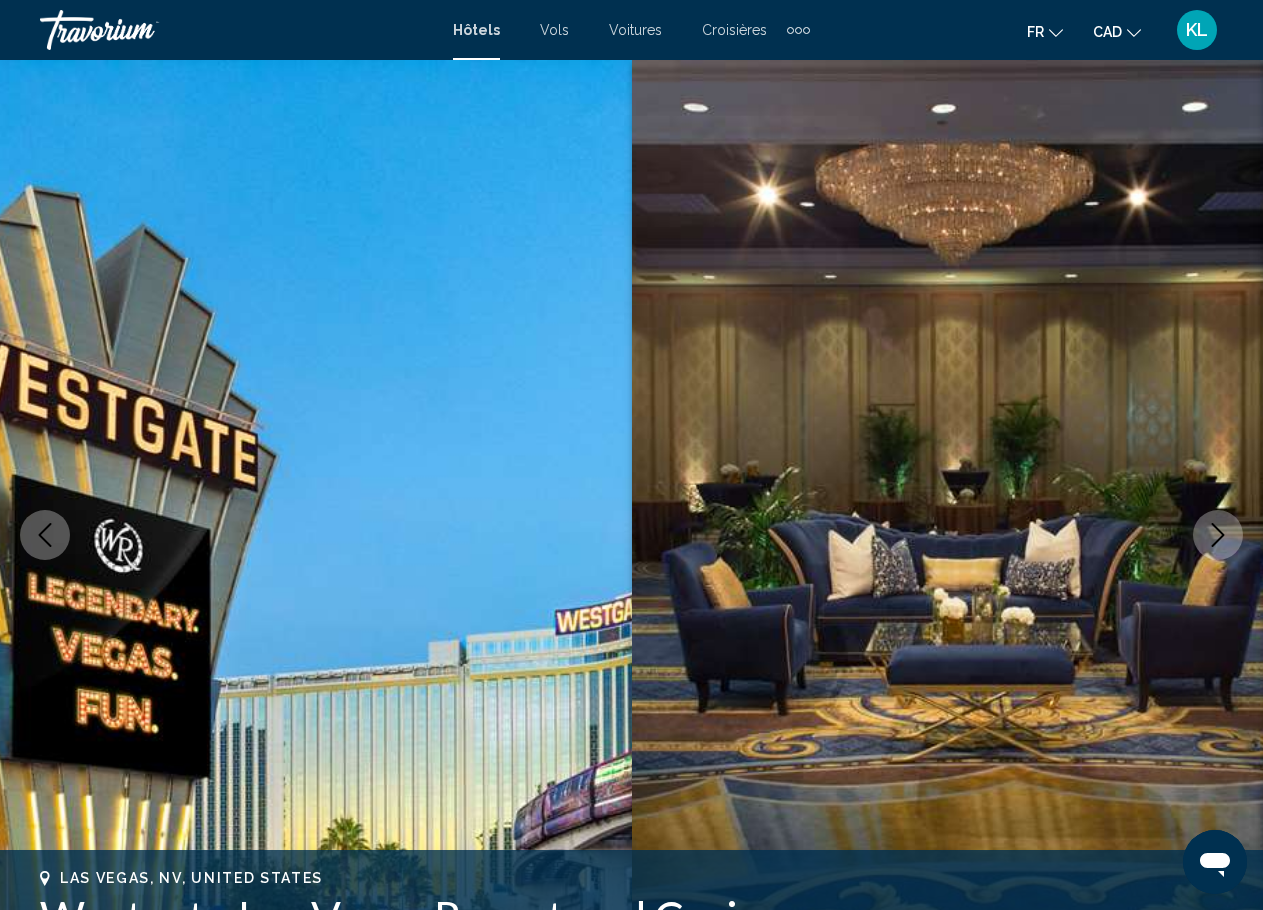 click on "CAD" 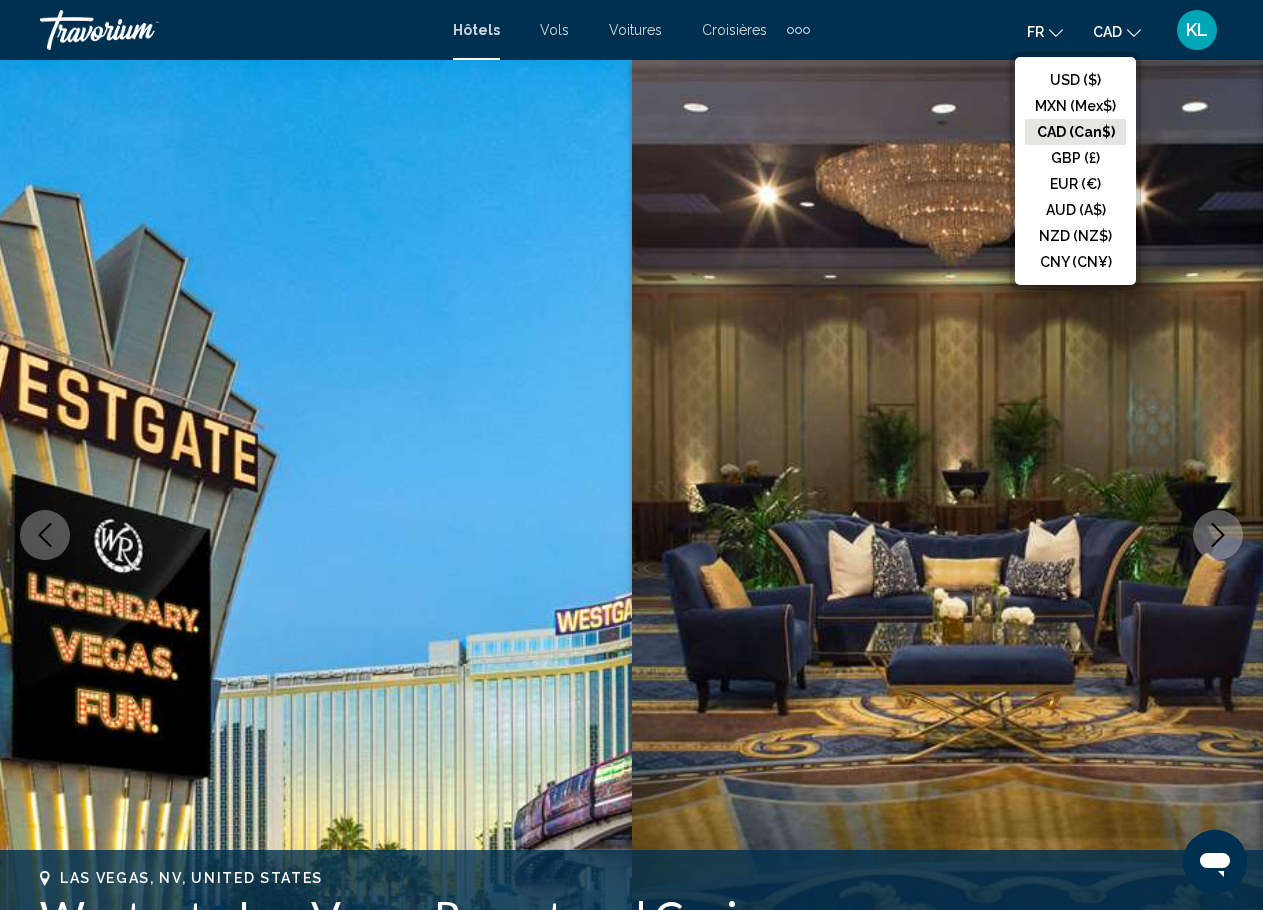 click on "CAD (Can$)" 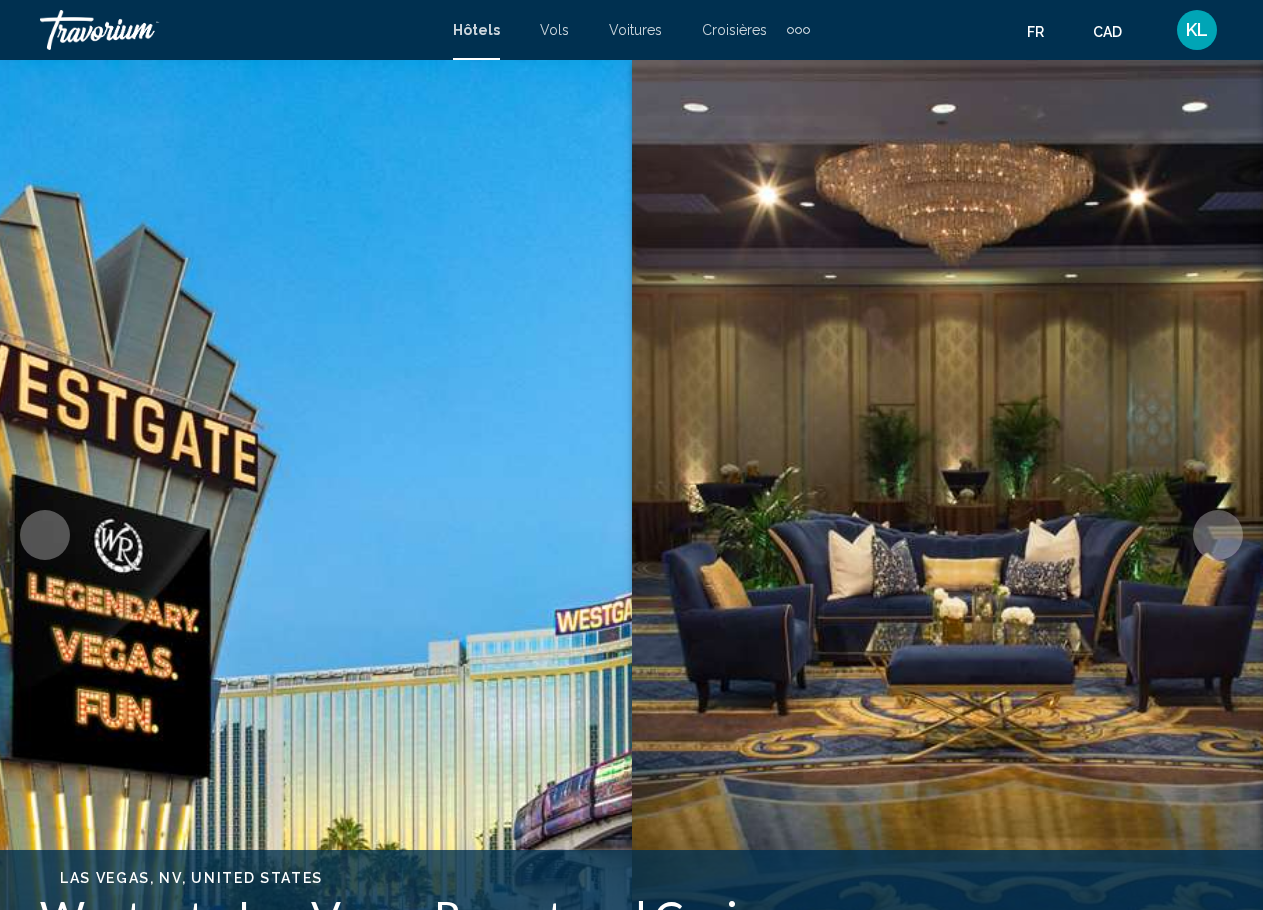 scroll, scrollTop: 0, scrollLeft: 0, axis: both 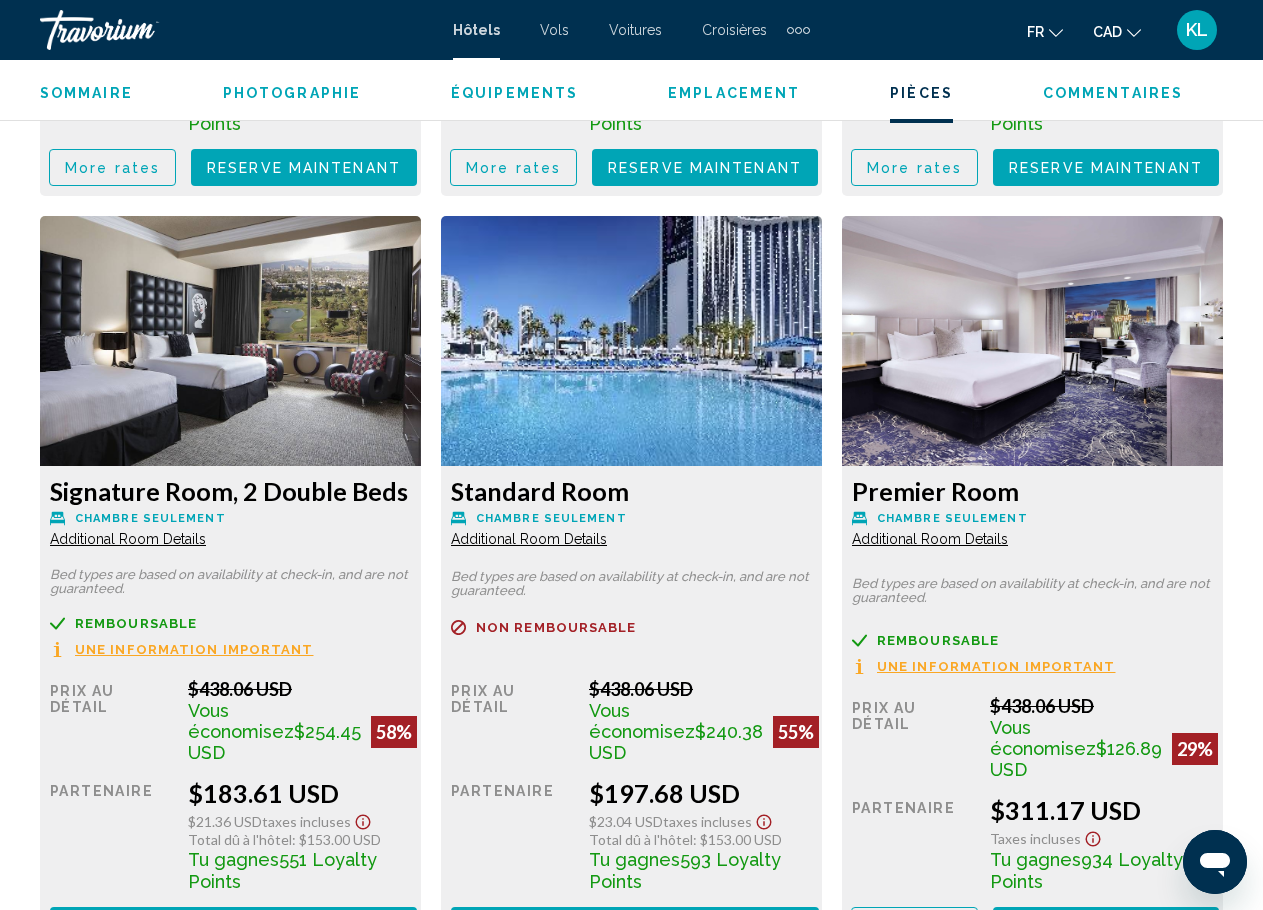 click at bounding box center [230, -426] 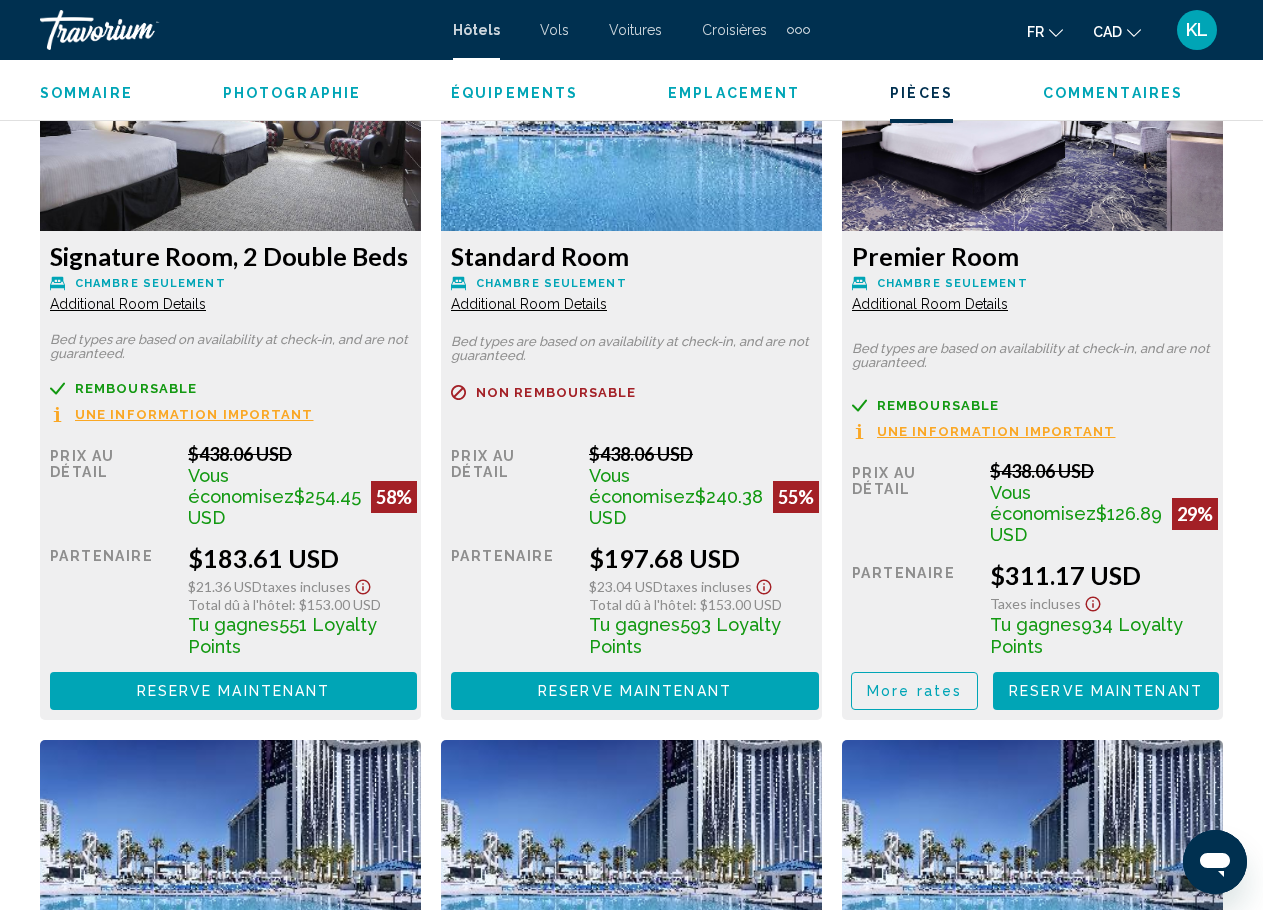 scroll, scrollTop: 4000, scrollLeft: 0, axis: vertical 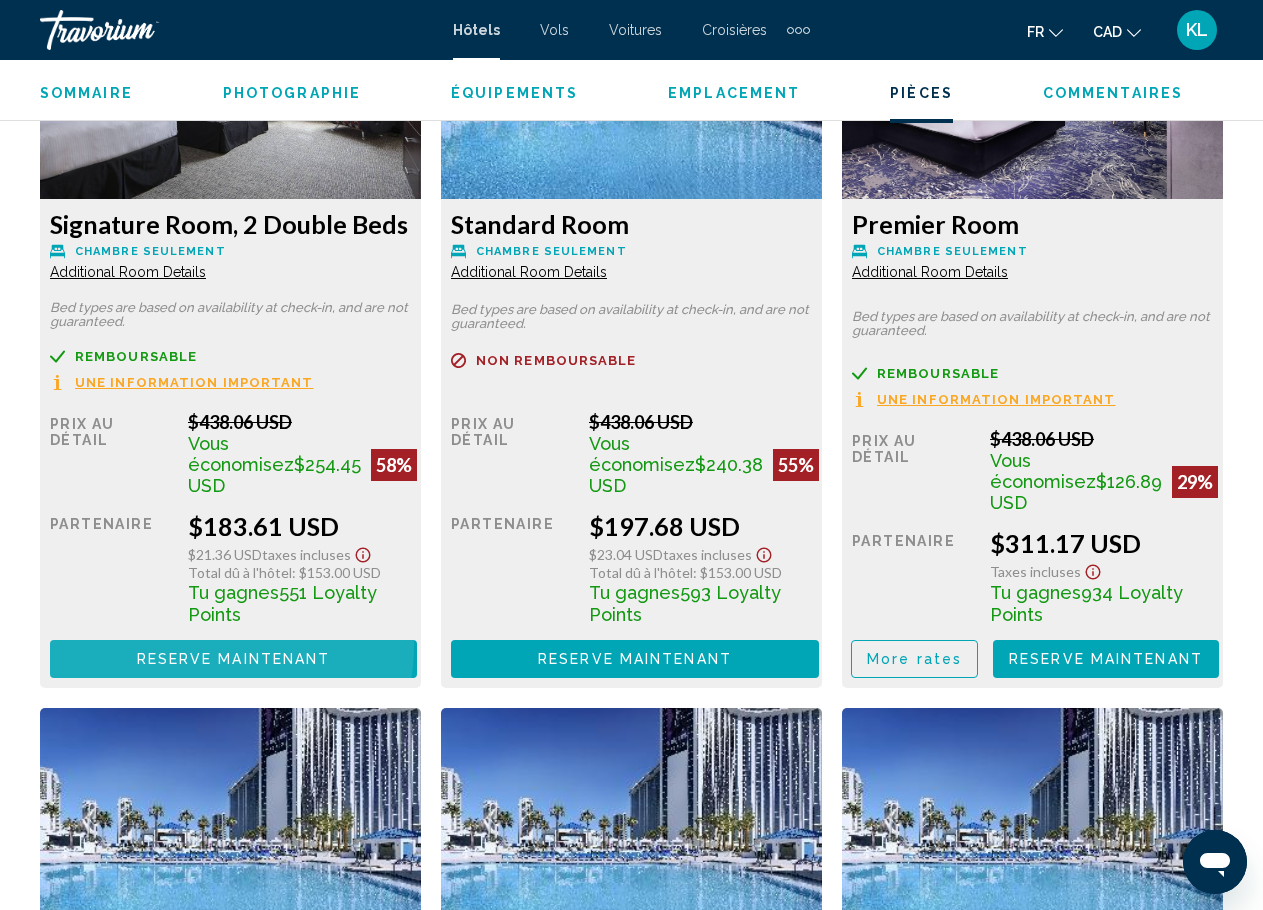 click on "Reserve maintenant Plus disponible" at bounding box center [233, 658] 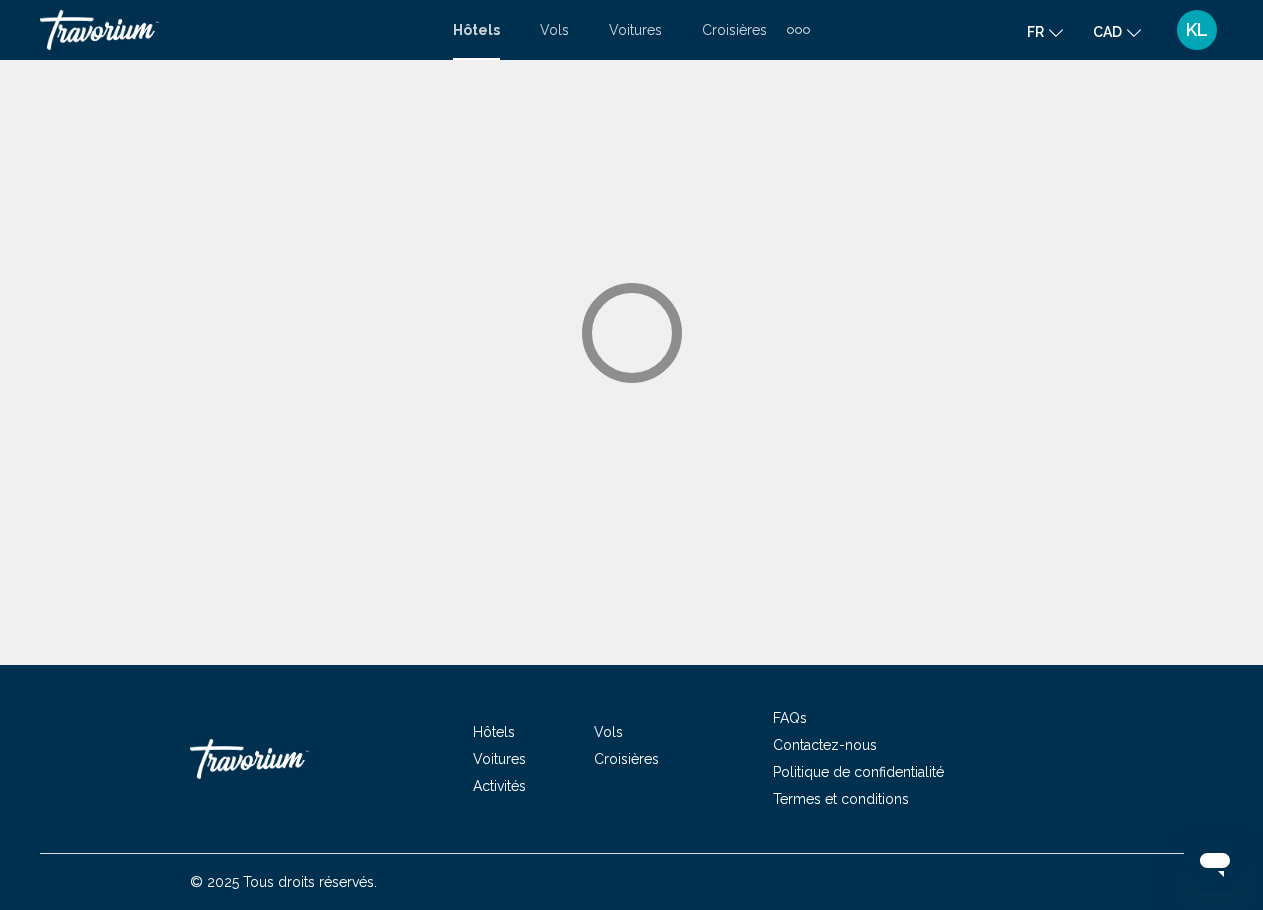 scroll, scrollTop: 0, scrollLeft: 0, axis: both 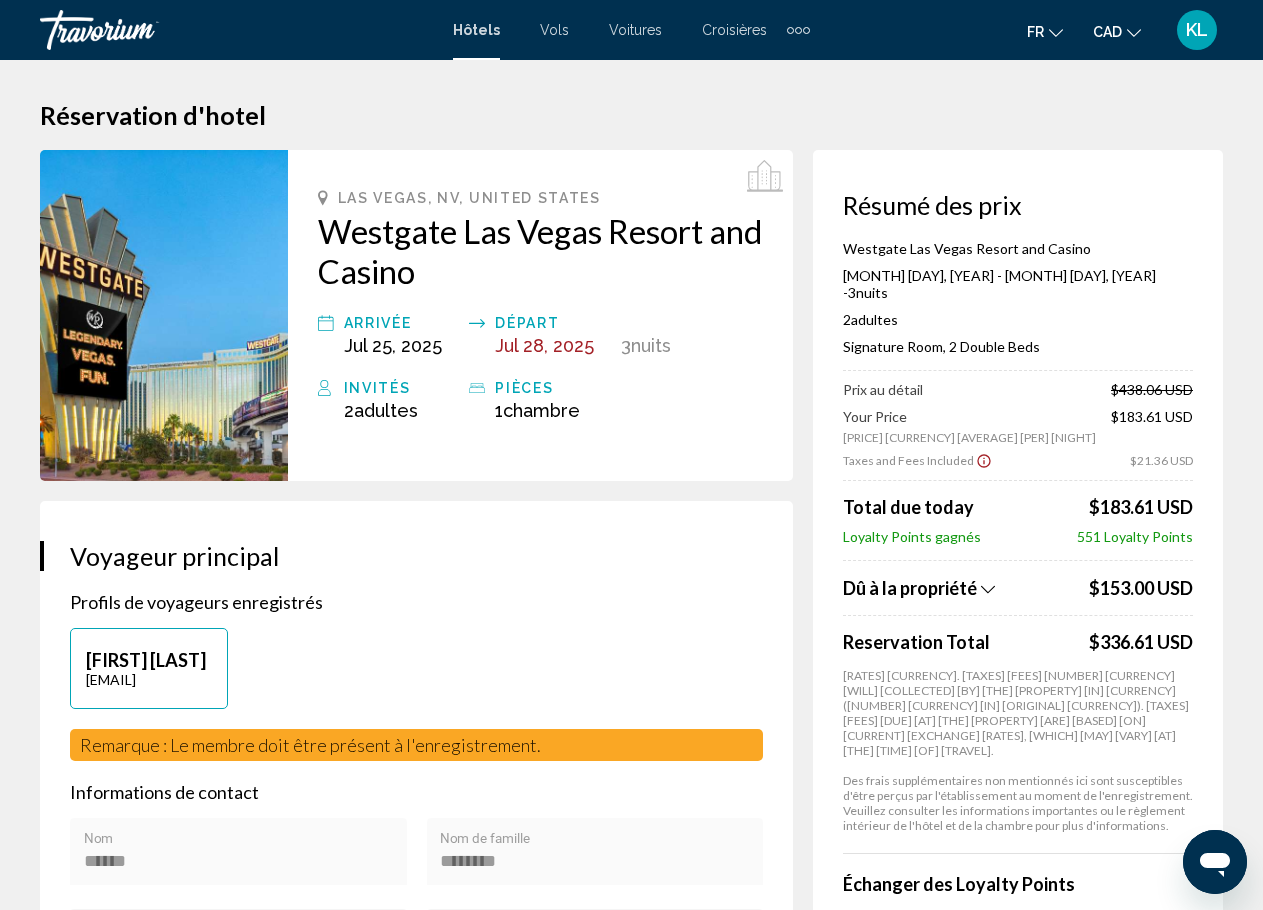 click on "CAD
USD ($) MXN (Mex$) CAD (Can$) GBP (£) EUR (€) AUD (A$) NZD (NZ$) CNY (CN¥)" 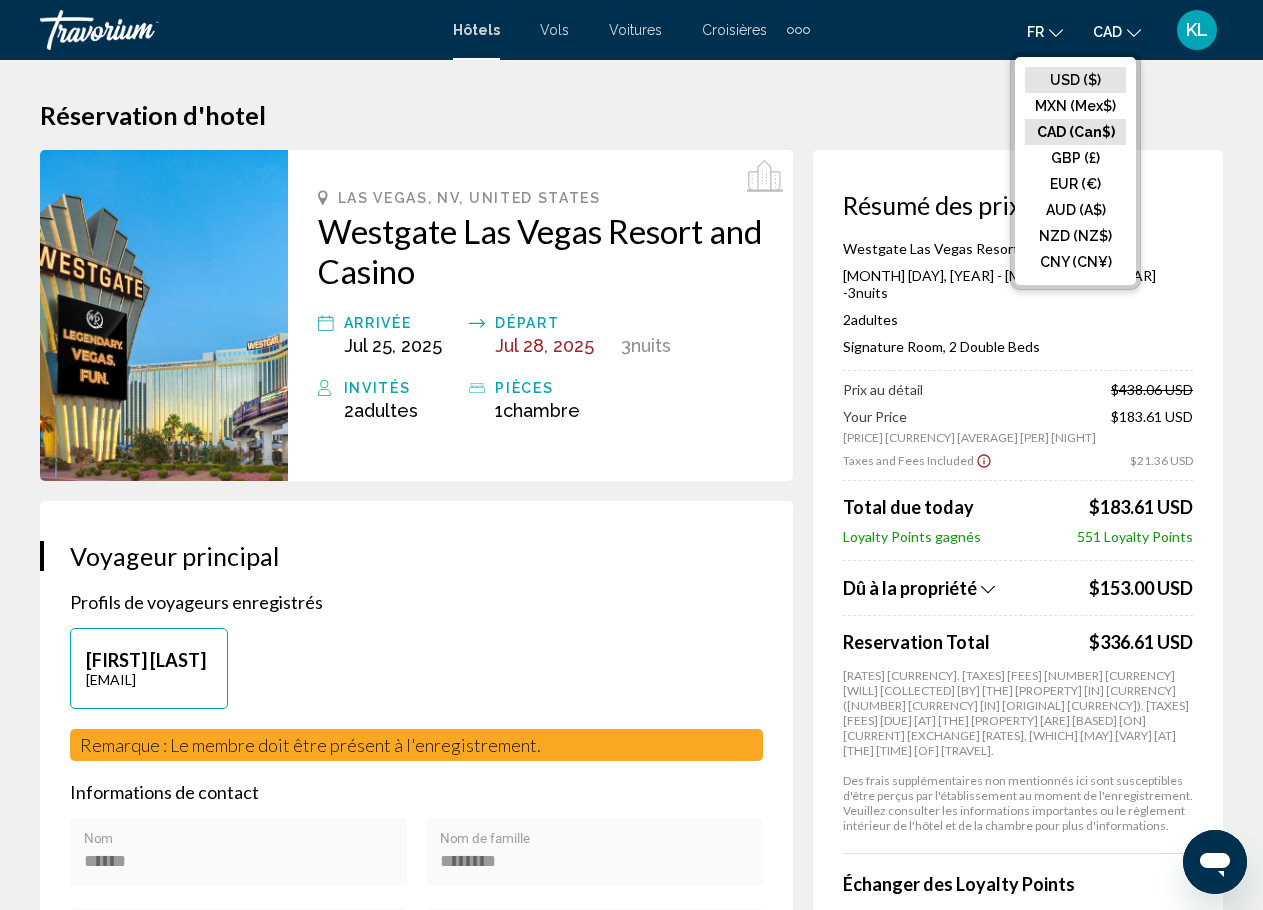 click on "USD ($)" 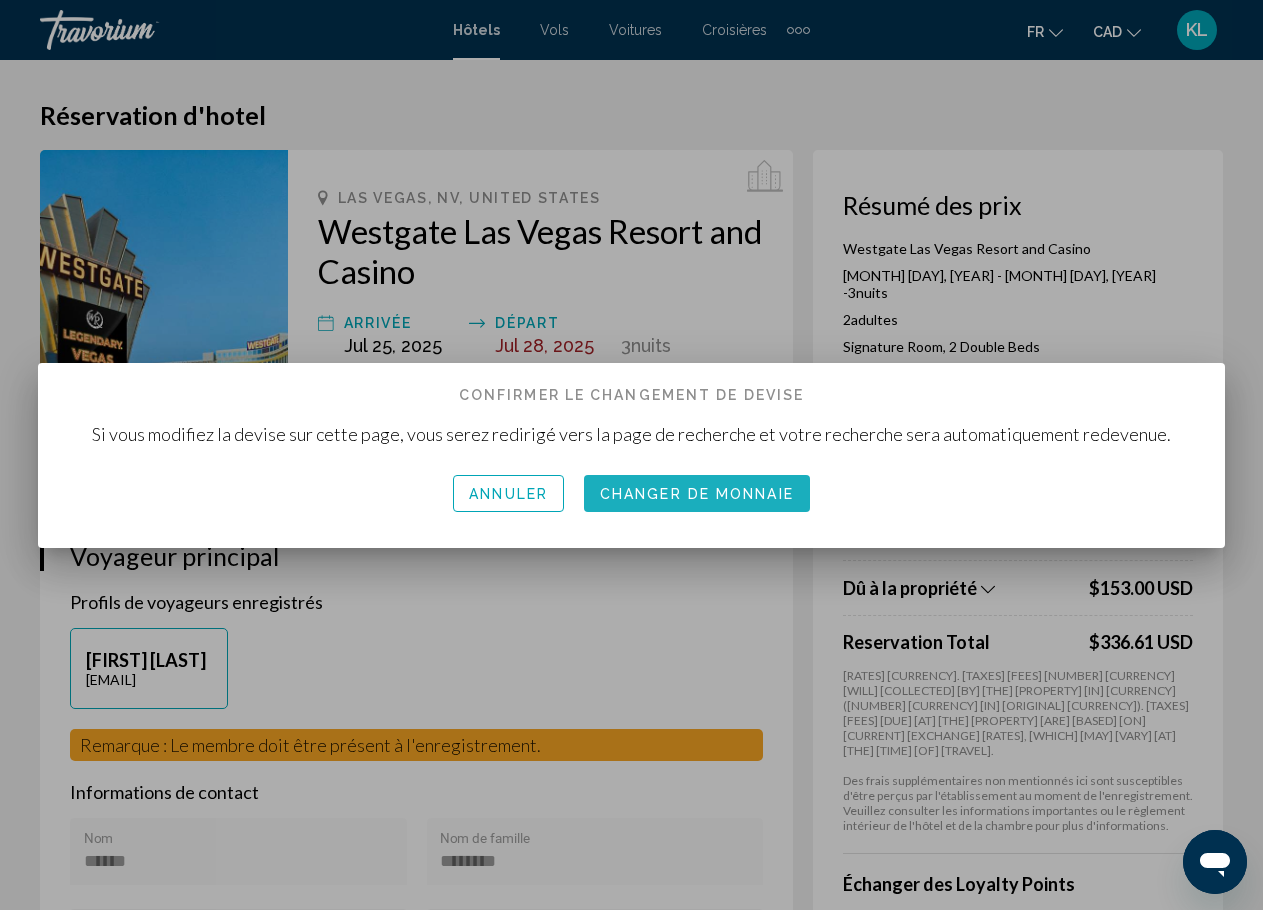 click on "Changer de monnaie" at bounding box center (697, 494) 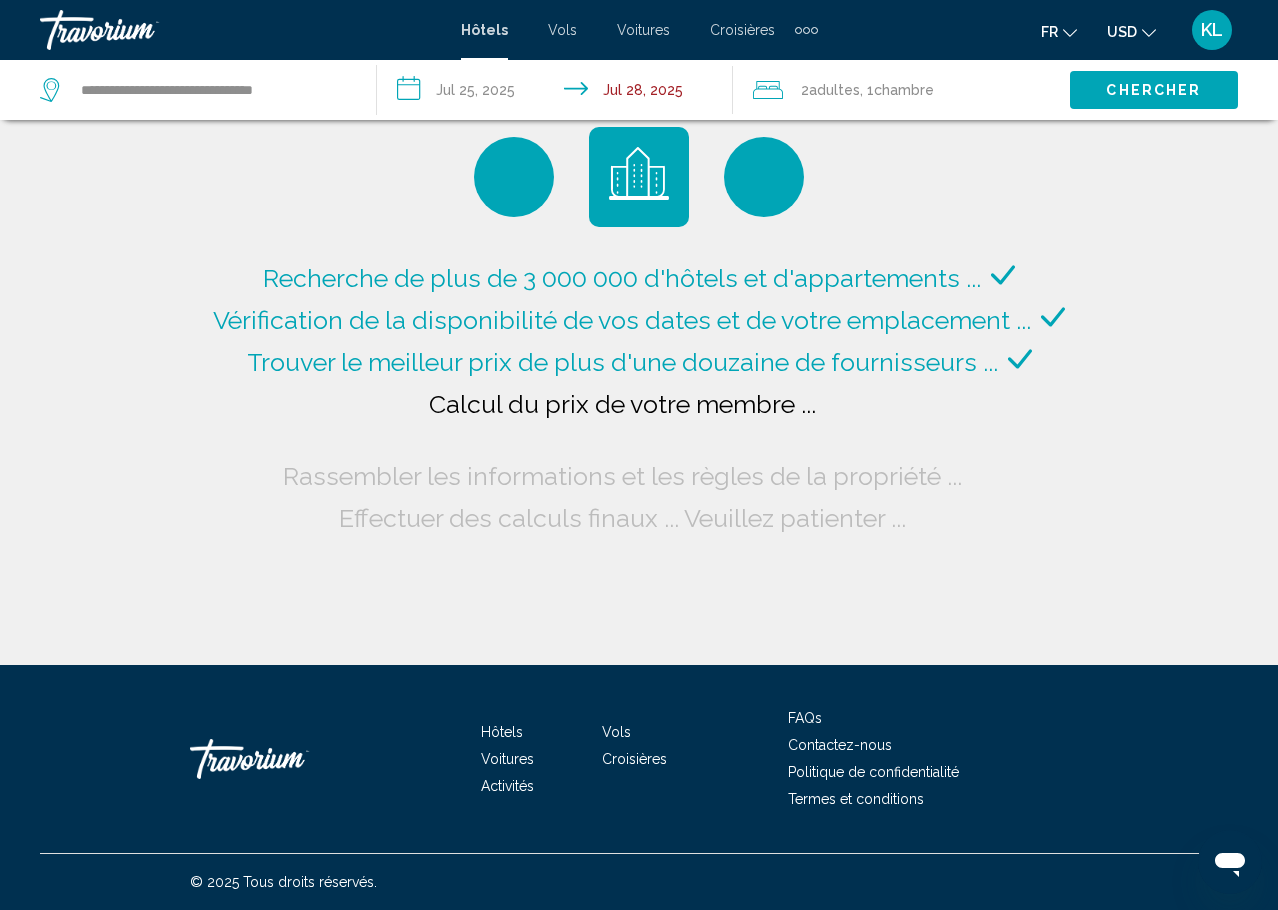 drag, startPoint x: 1038, startPoint y: 489, endPoint x: 1048, endPoint y: 490, distance: 10.049875 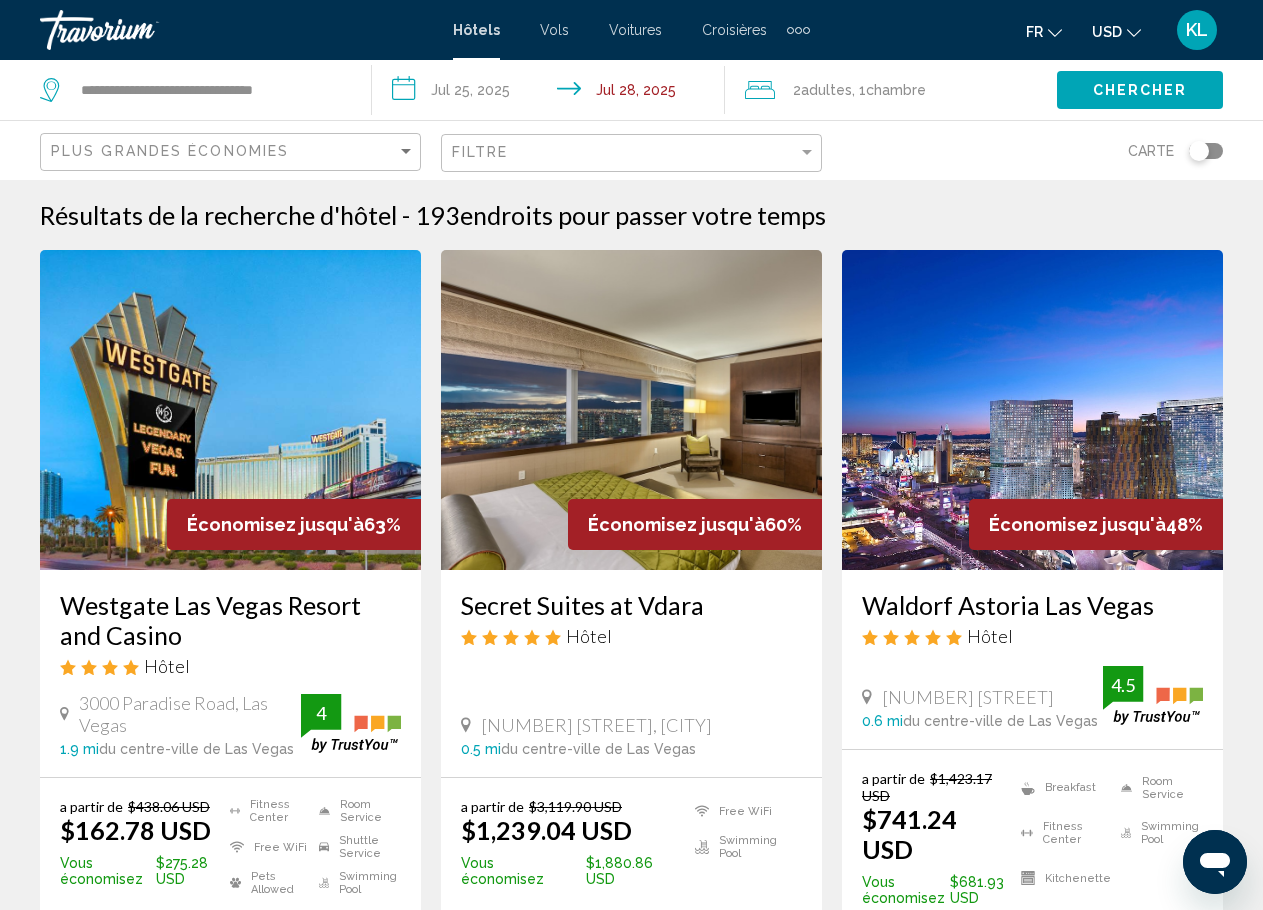 click at bounding box center [230, 410] 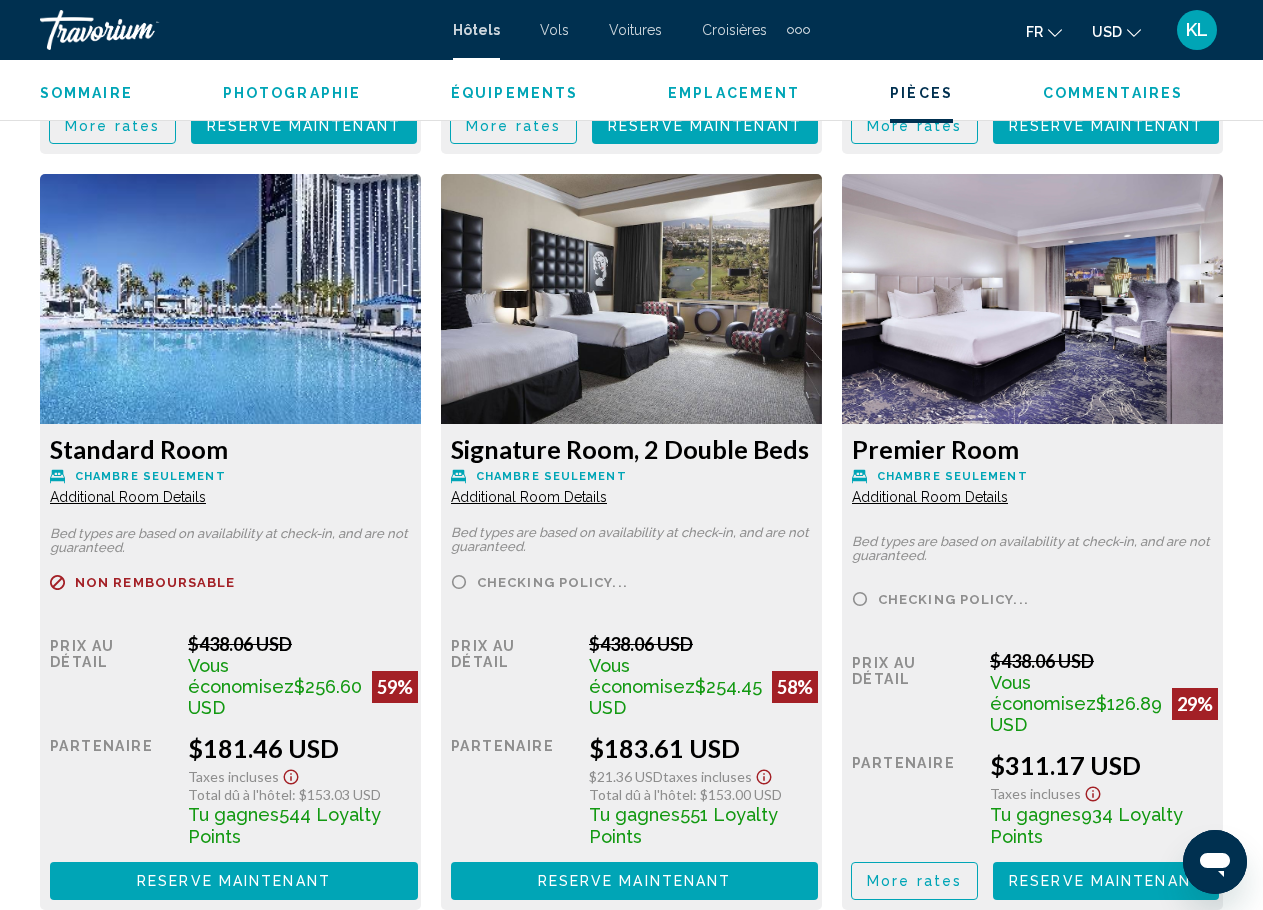 scroll, scrollTop: 3813, scrollLeft: 0, axis: vertical 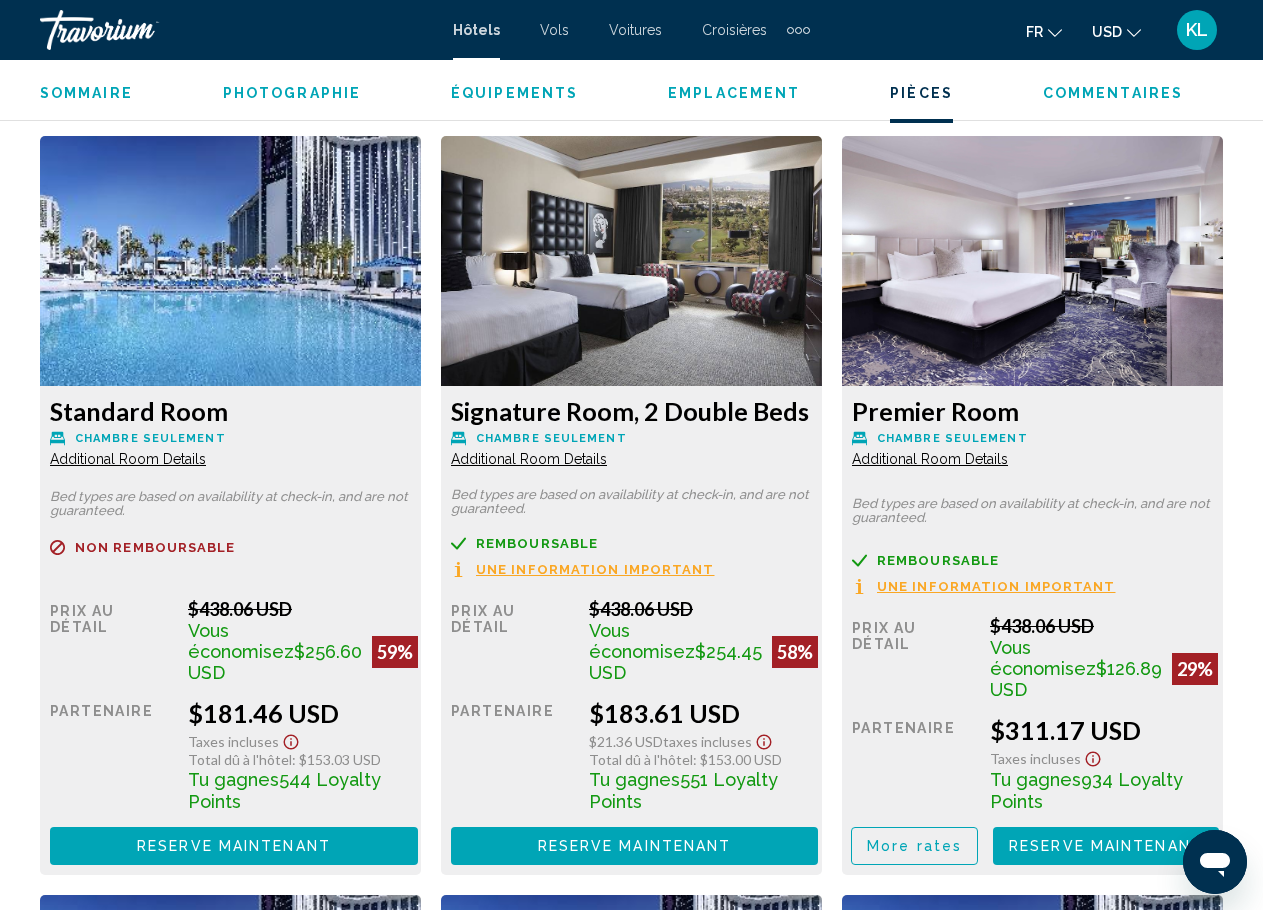 click on "USD
USD ($) MXN (Mex$) CAD (Can$) GBP (£) EUR (€) AUD (A$) NZD (NZ$) CNY (CN¥)" 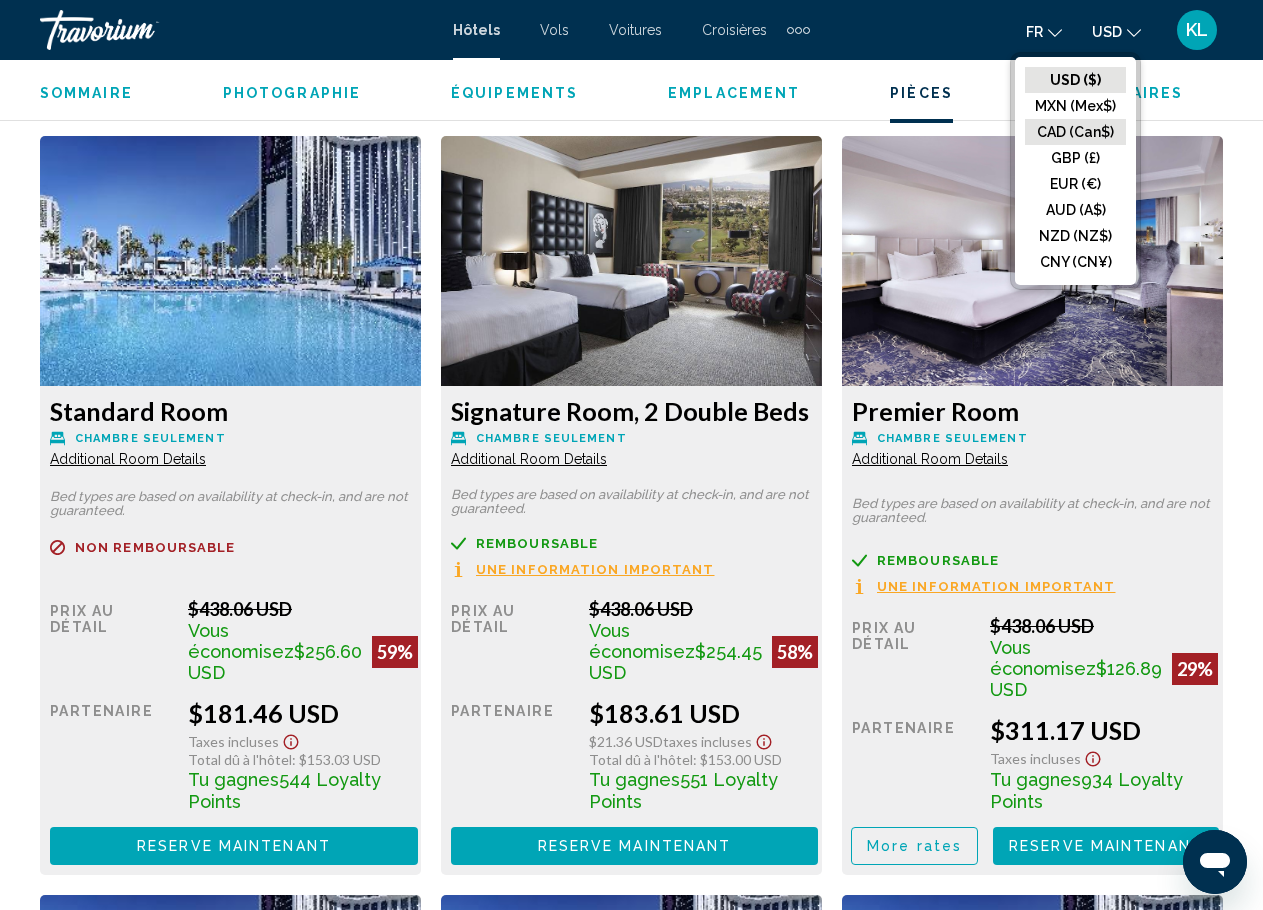 click on "CAD (Can$)" 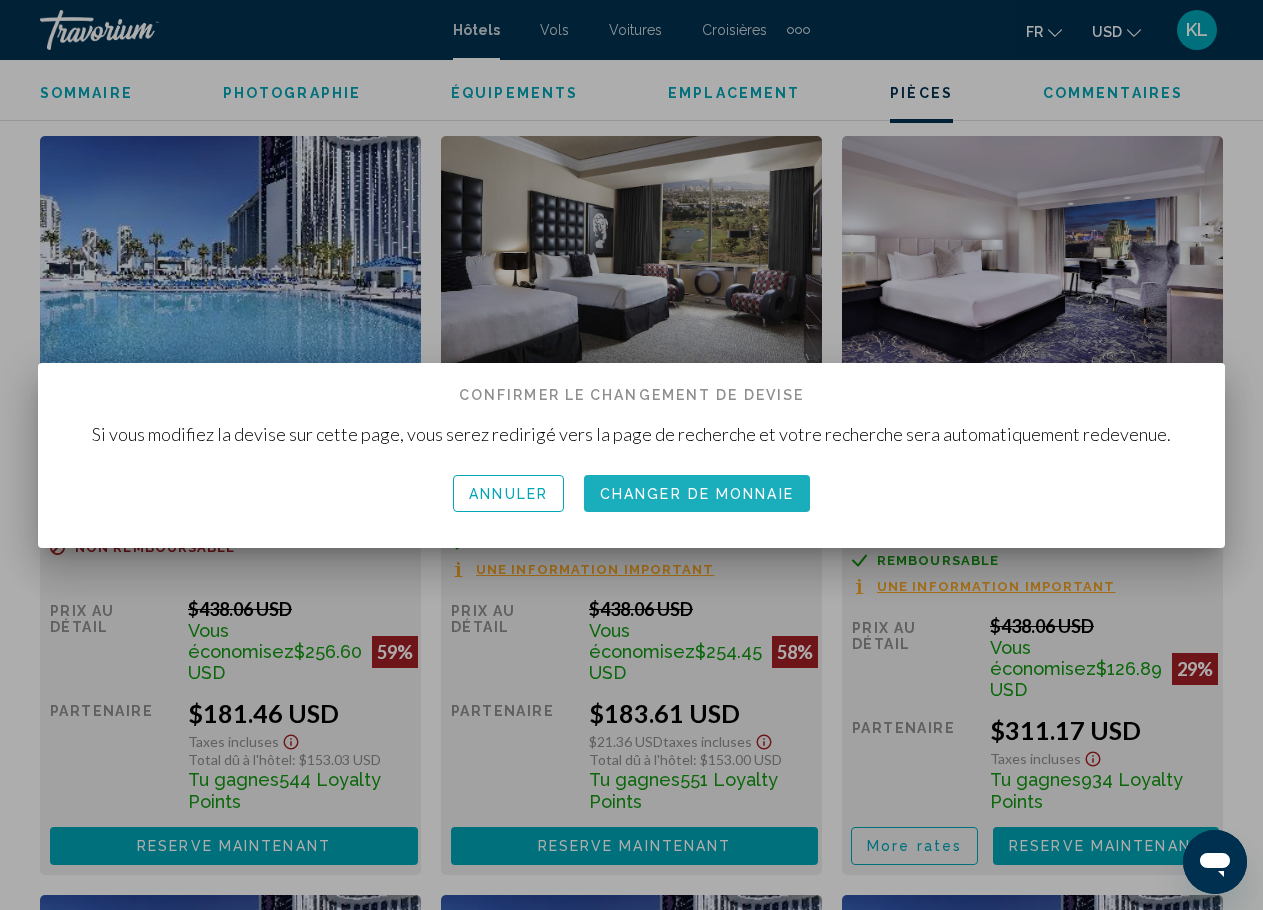 click on "Changer de monnaie" at bounding box center (697, 493) 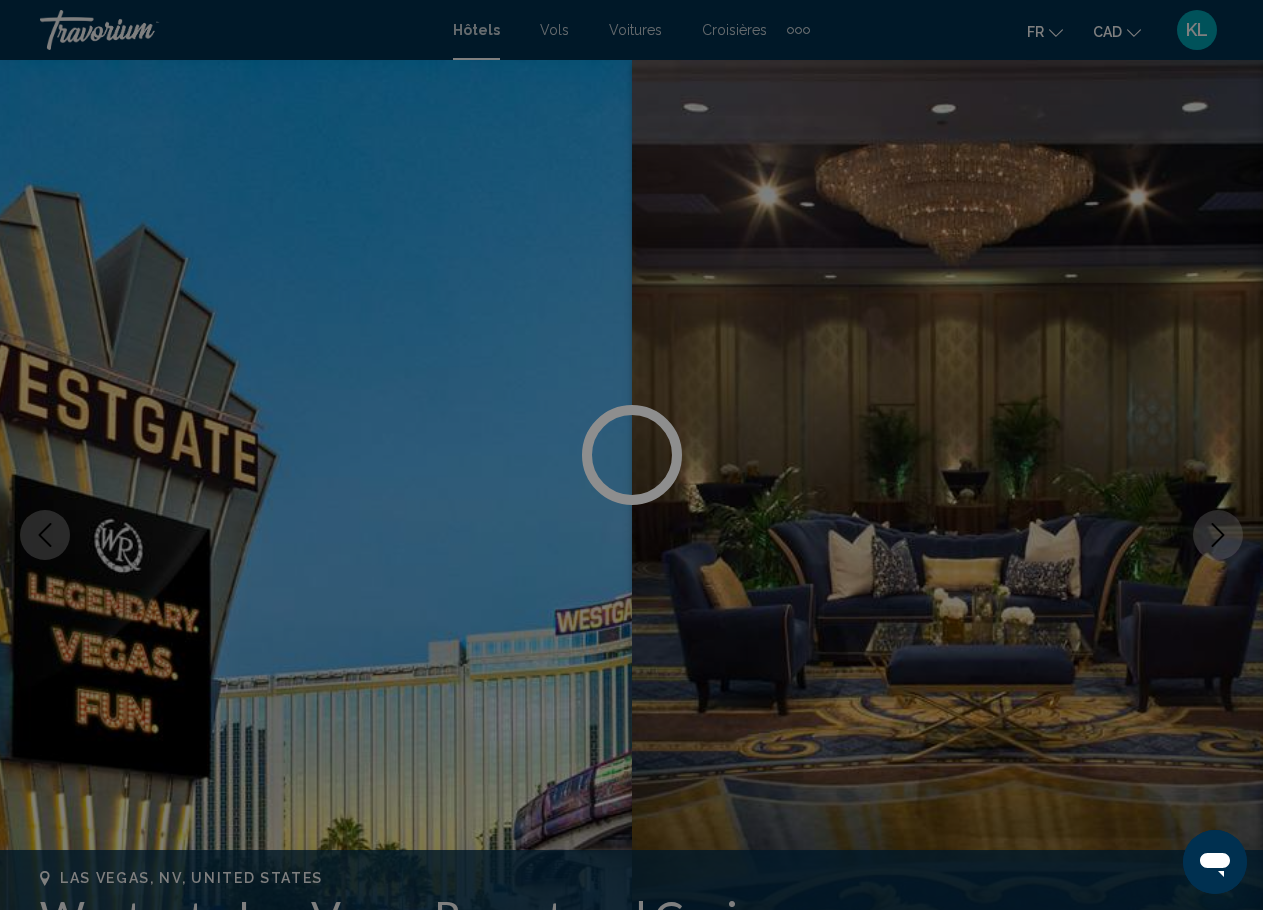 scroll, scrollTop: 3813, scrollLeft: 0, axis: vertical 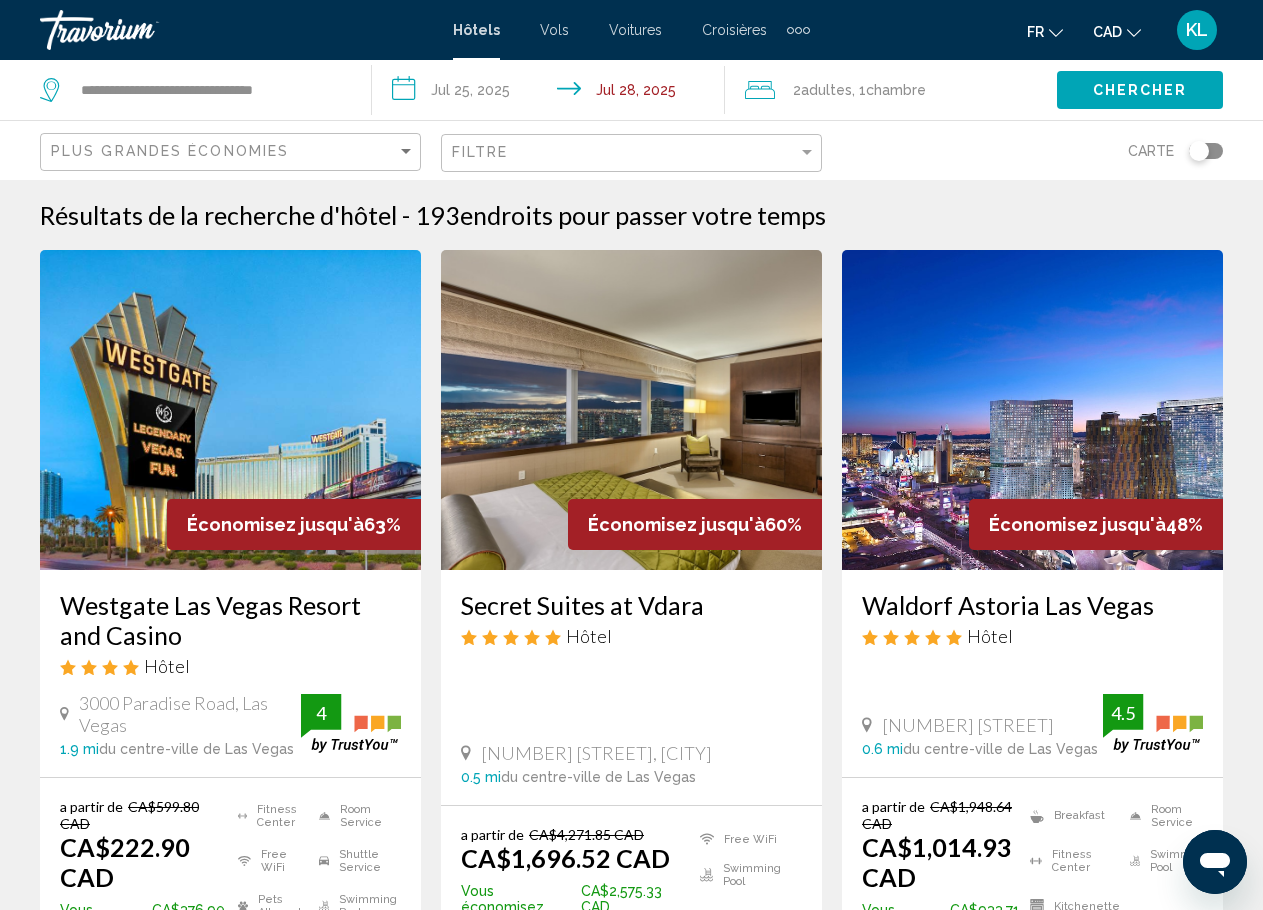 click at bounding box center (230, 410) 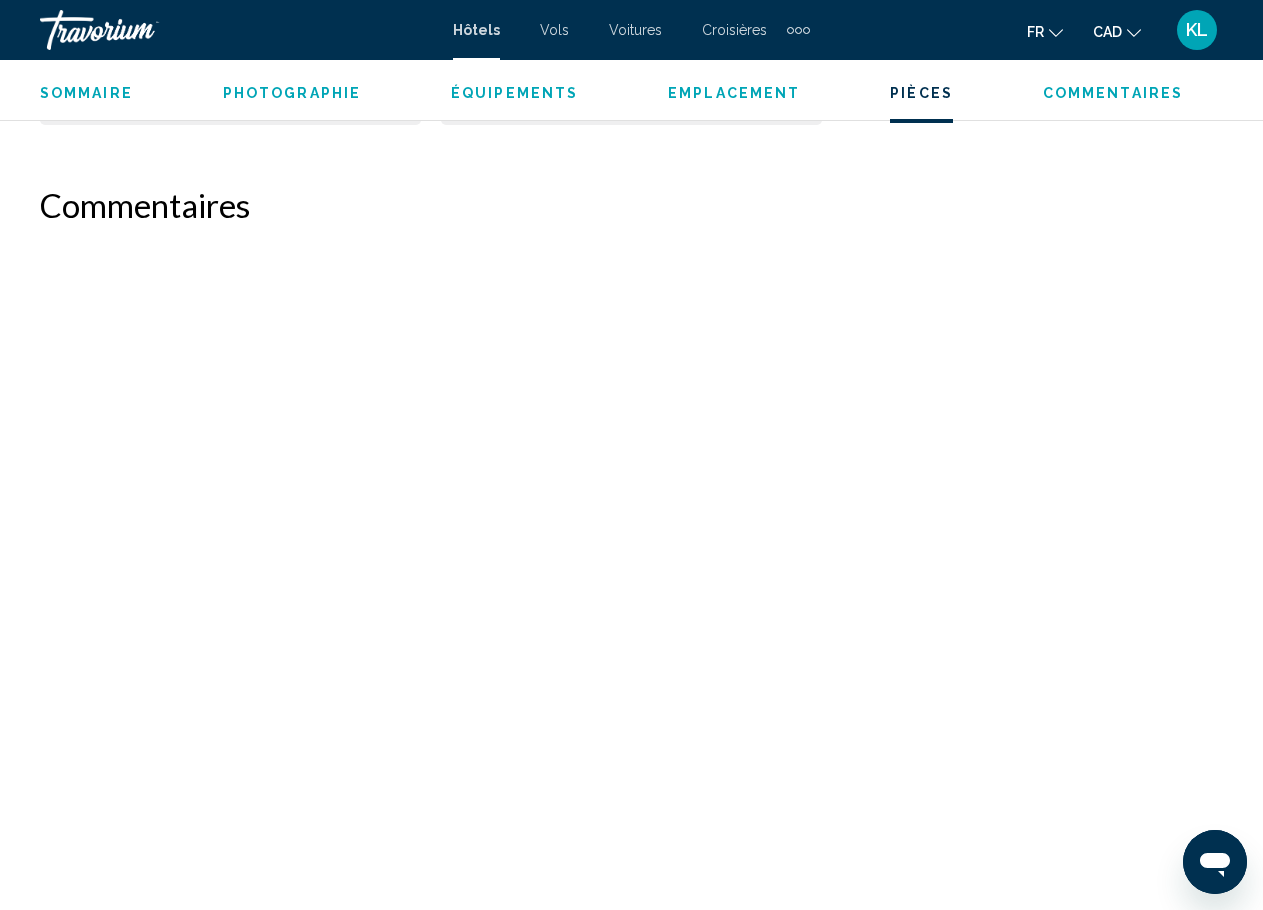 scroll, scrollTop: 6243, scrollLeft: 0, axis: vertical 